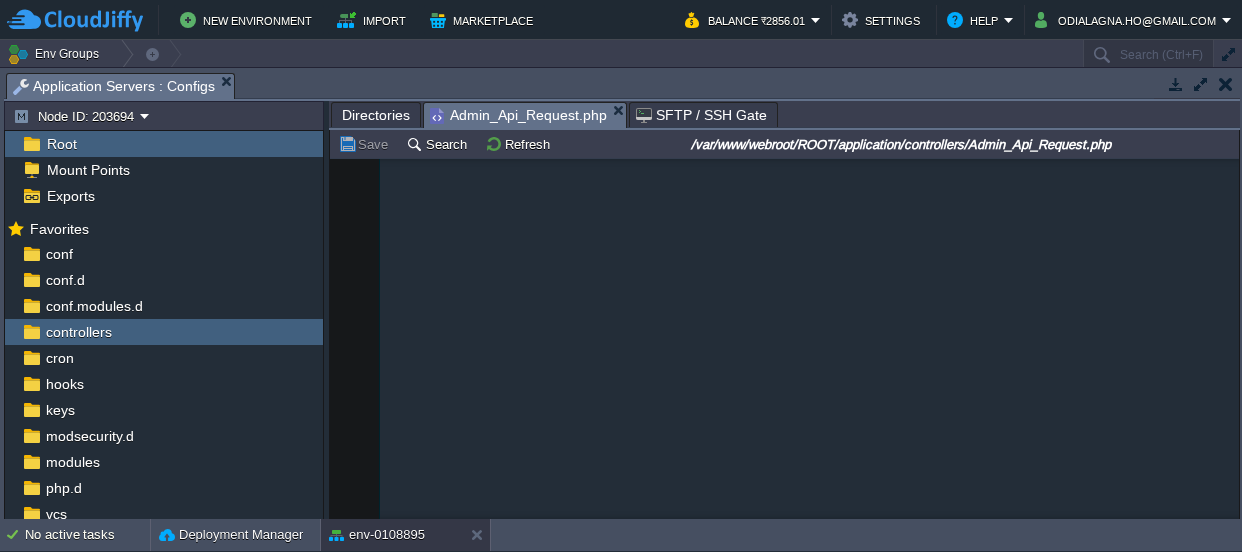 scroll, scrollTop: 0, scrollLeft: 0, axis: both 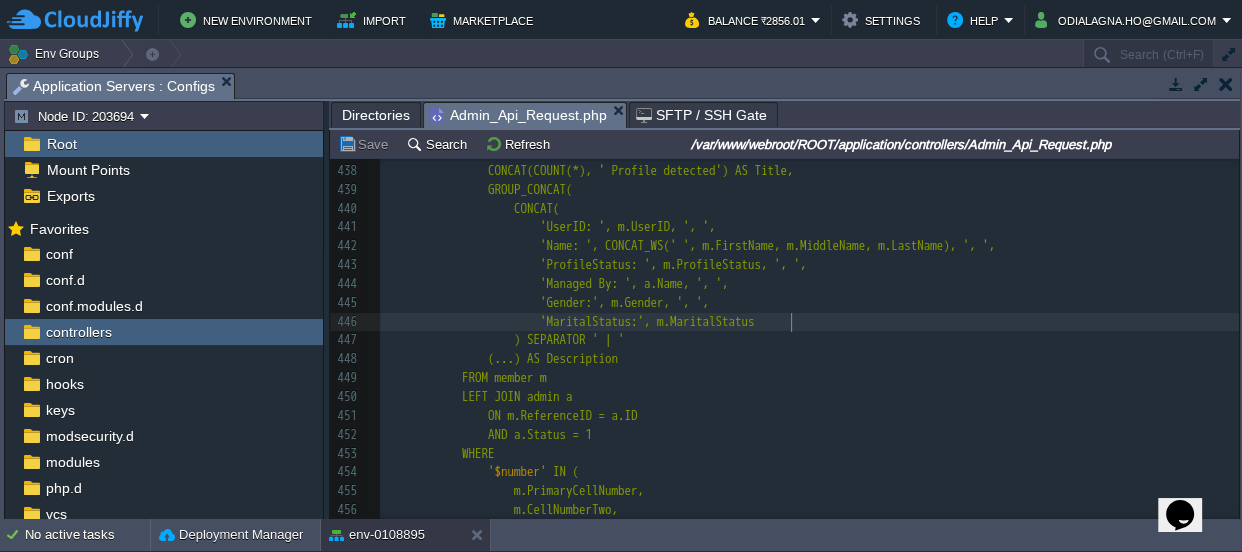 click on "xxxxxxxxxx <?php   423               424                425                if ( $datalist ){ 426                   $result = array ( 'ret' => '200' , 'msg' => "Success" , 'data' => $datalist ); 427               } else { 428                   $result = array ( 'ret' => '204' , 'msg' => "No record Found" ); 429               } 430                431                echo   json_encode ( $result ); exit ; 432                } break ; 433              434              case   "search_by_number" :{       435                $number = $_REQUEST [ 'number' ]; 436                 437                $sql   =   "SELECT   438                  CONCAT(COUNT(*), ' Profile detected') AS Title, 439                  GROUP_CONCAT( 440                      CONCAT( 441                           'UserID: ', m.UserID, ', ', 442                          443                          444 445 446 447" at bounding box center [809, 425] 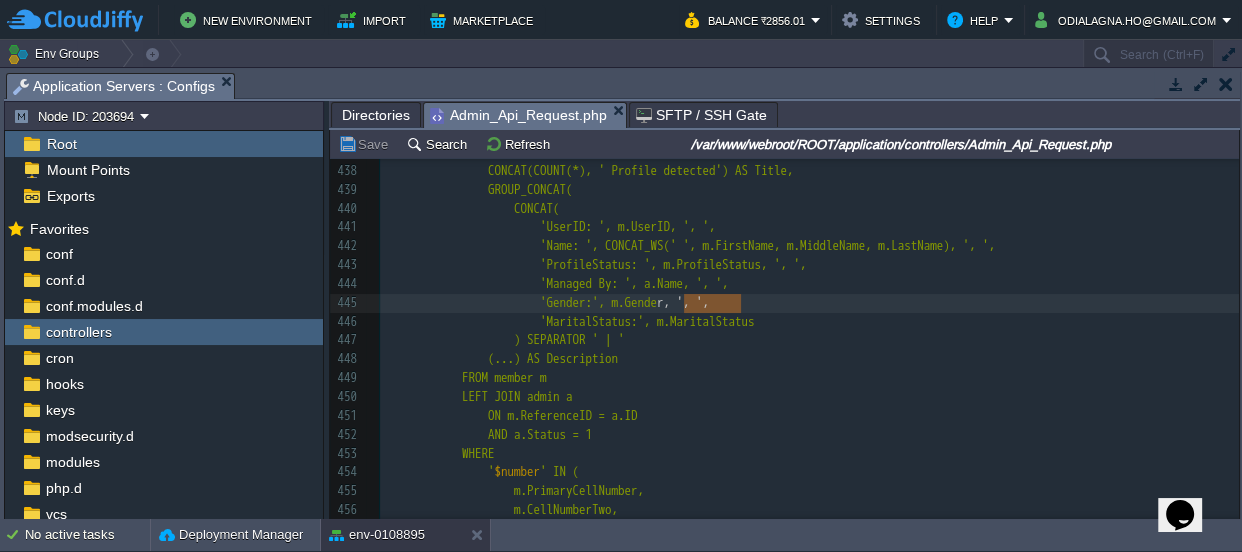 type on ", ', '," 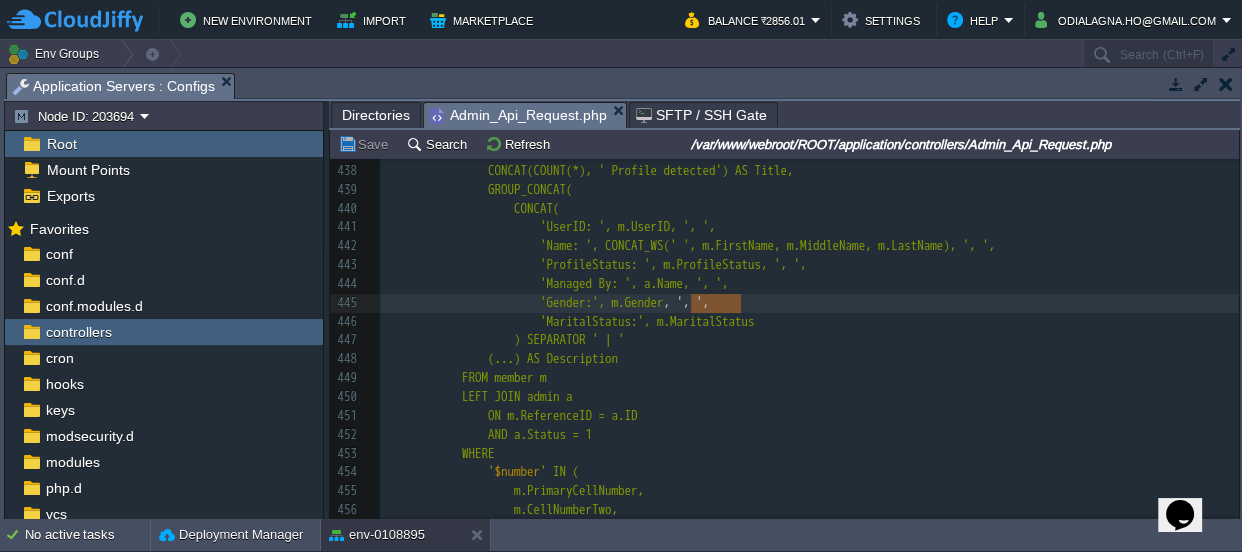 drag, startPoint x: 745, startPoint y: 305, endPoint x: 688, endPoint y: 305, distance: 57 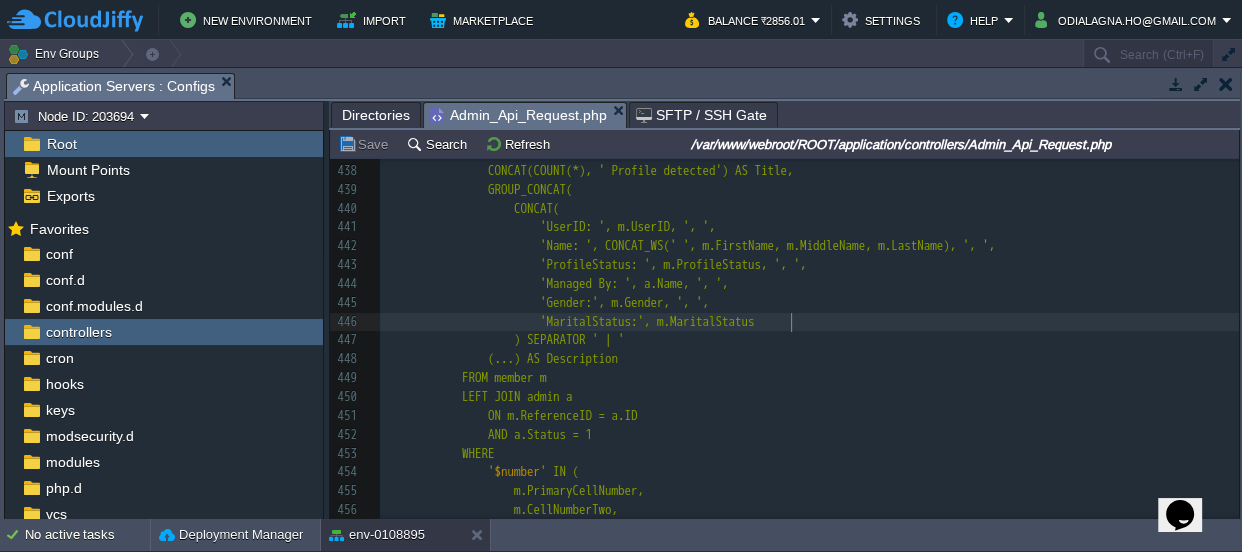 click on ") SEPARATOR ' | '" at bounding box center (809, 340) 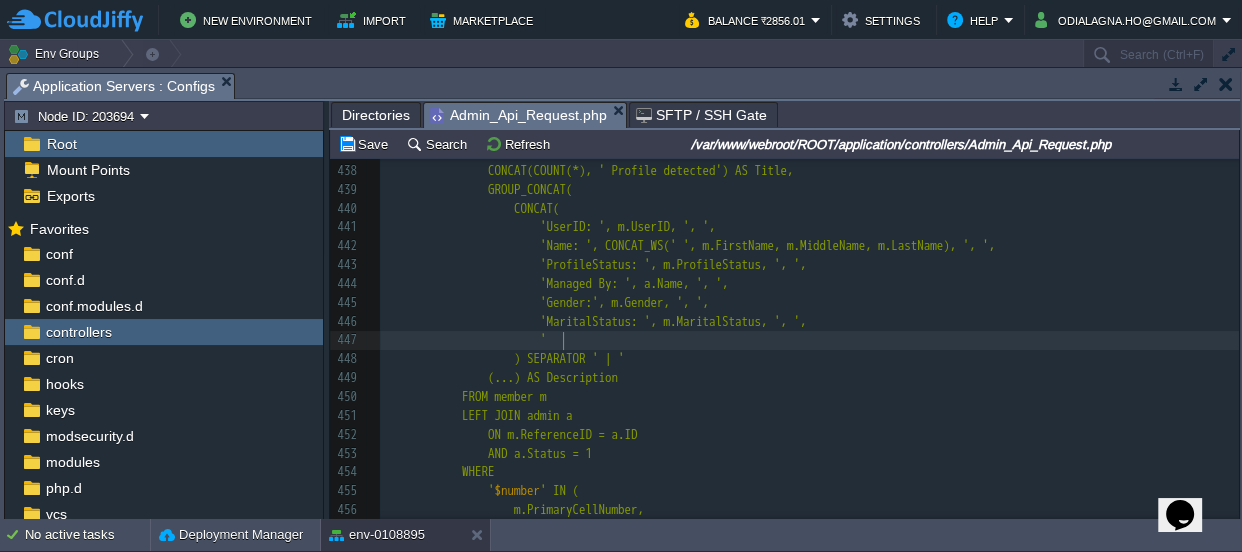 type on "''" 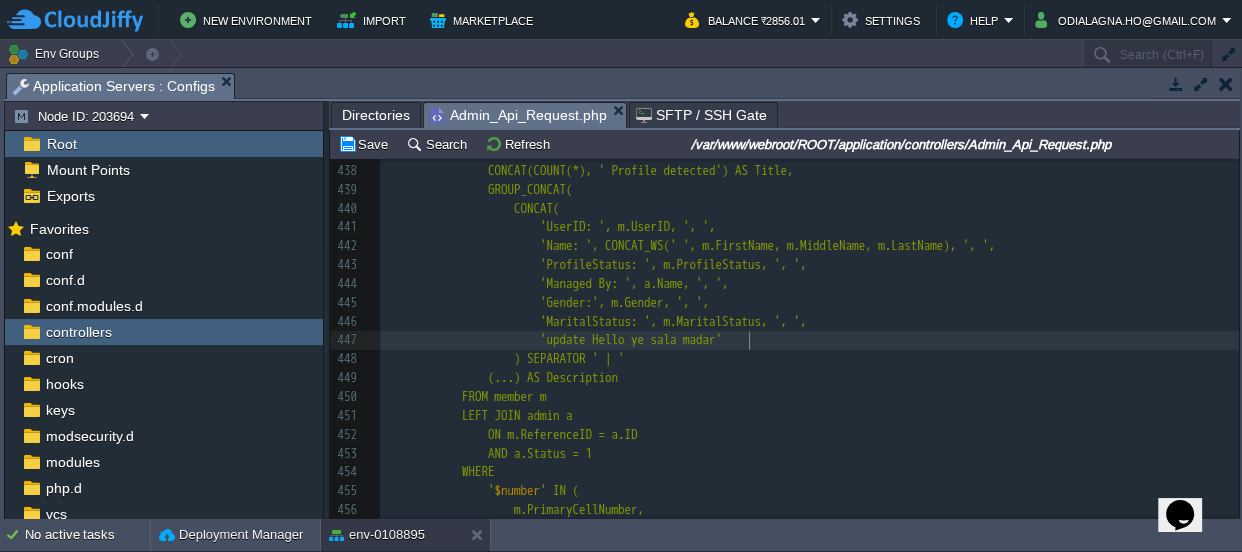 scroll, scrollTop: 6, scrollLeft: 196, axis: both 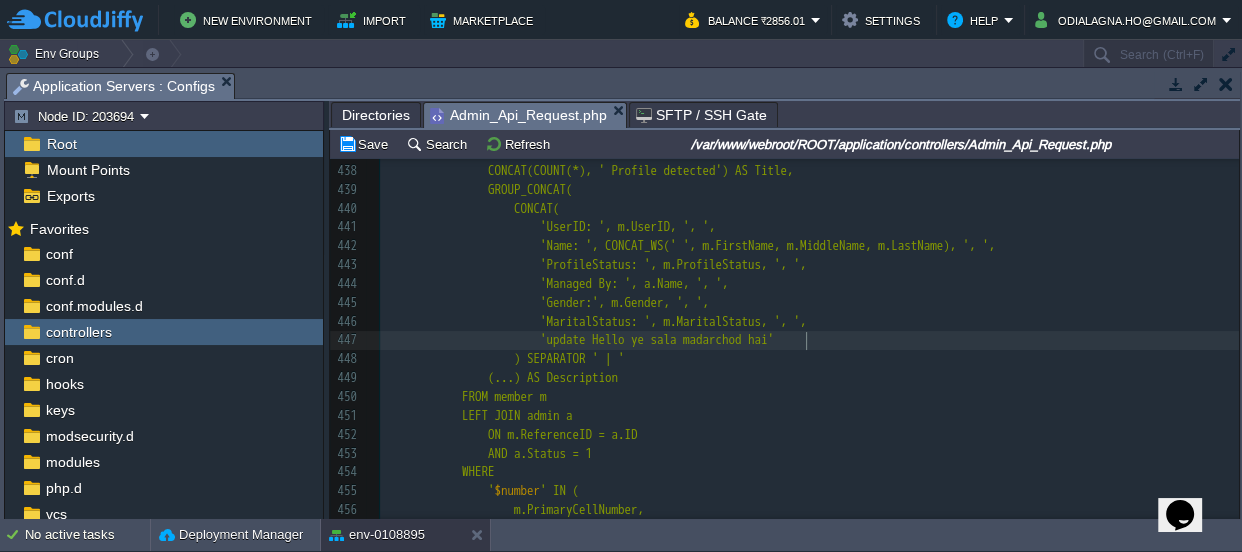type on "update Hello ye sala madarchod haii" 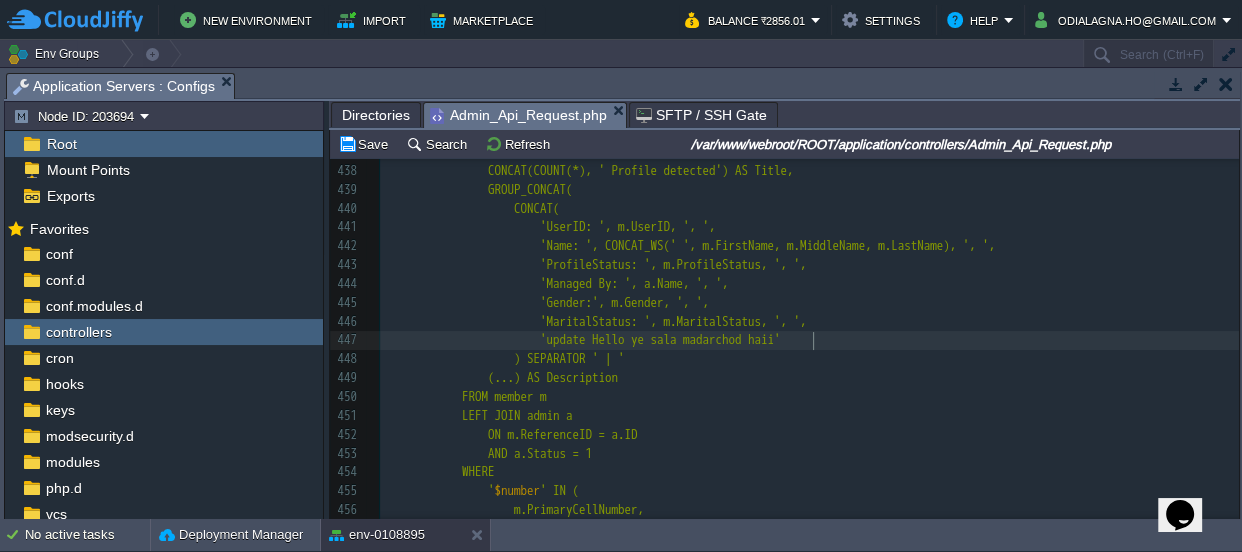 scroll, scrollTop: 6, scrollLeft: 255, axis: both 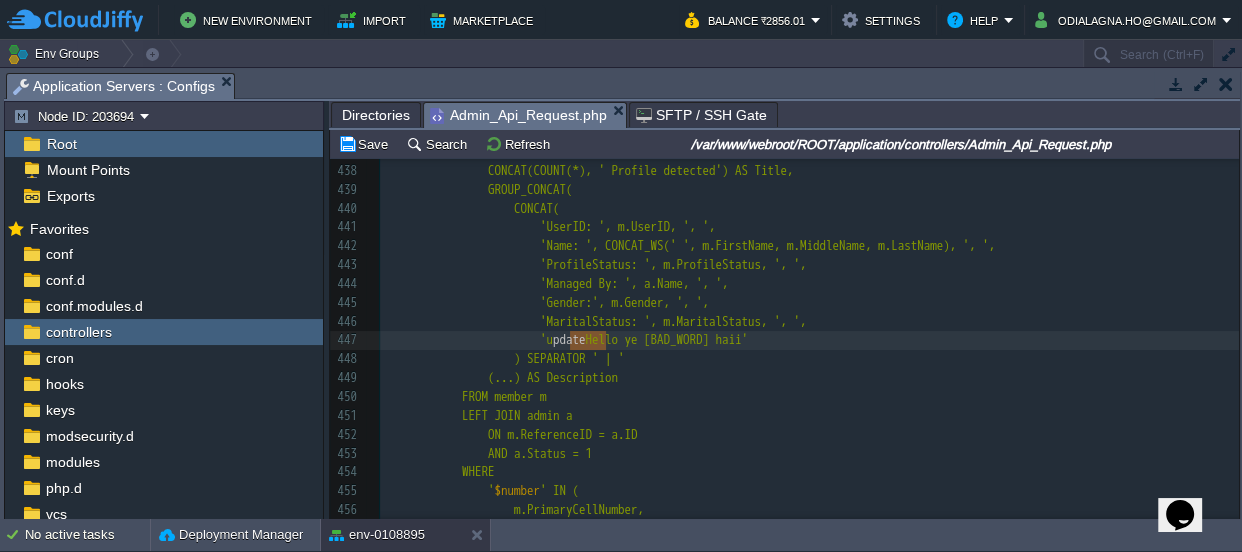 type on "update" 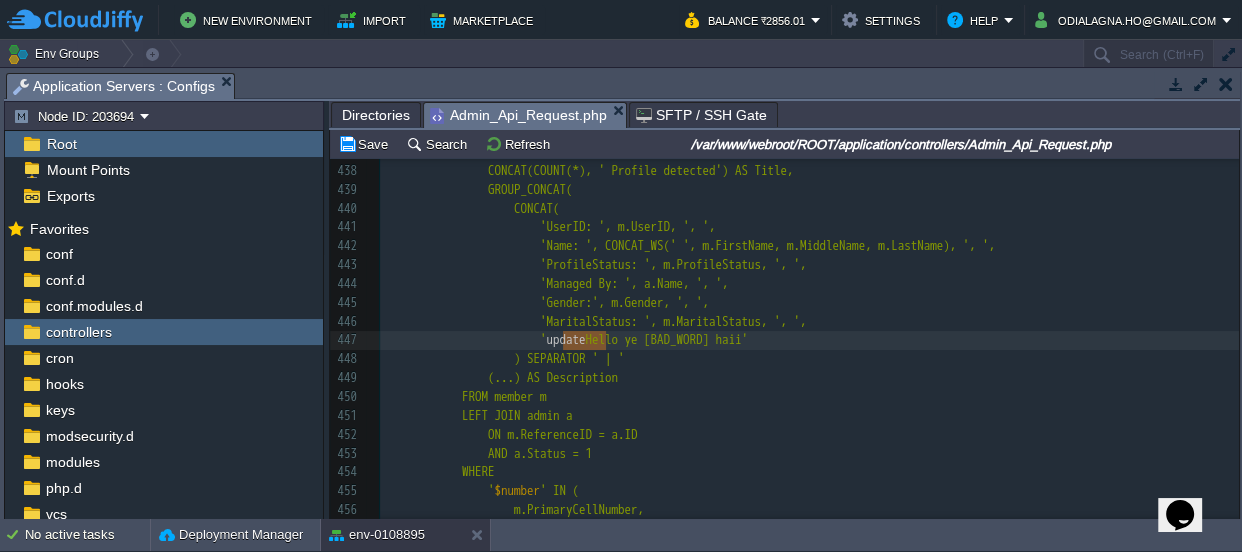 drag, startPoint x: 608, startPoint y: 333, endPoint x: 560, endPoint y: 346, distance: 49.729267 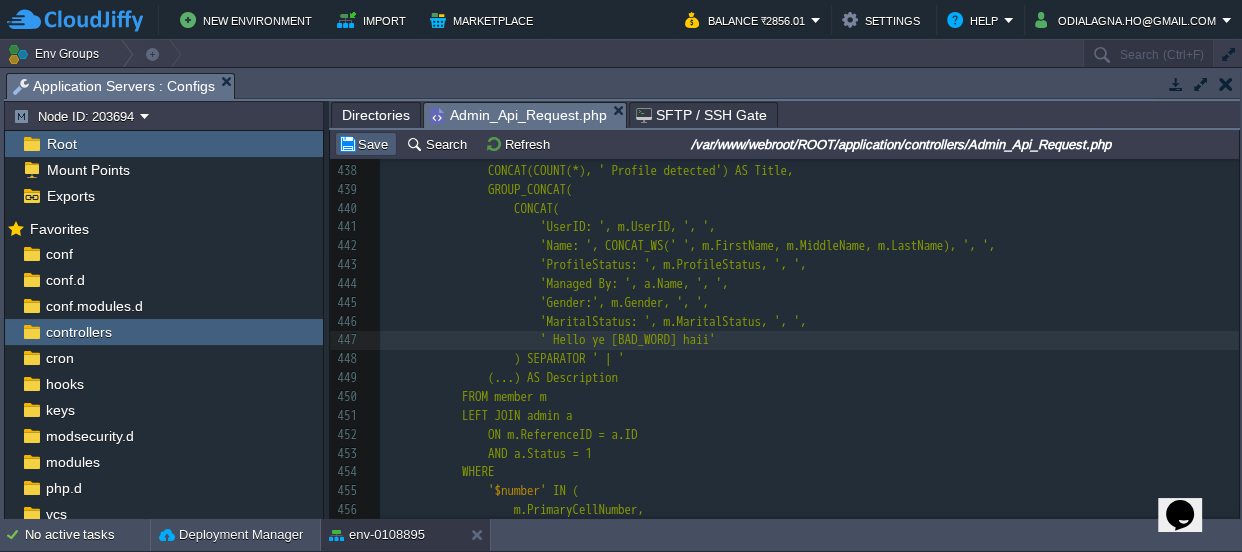 click on "Save" at bounding box center (366, 144) 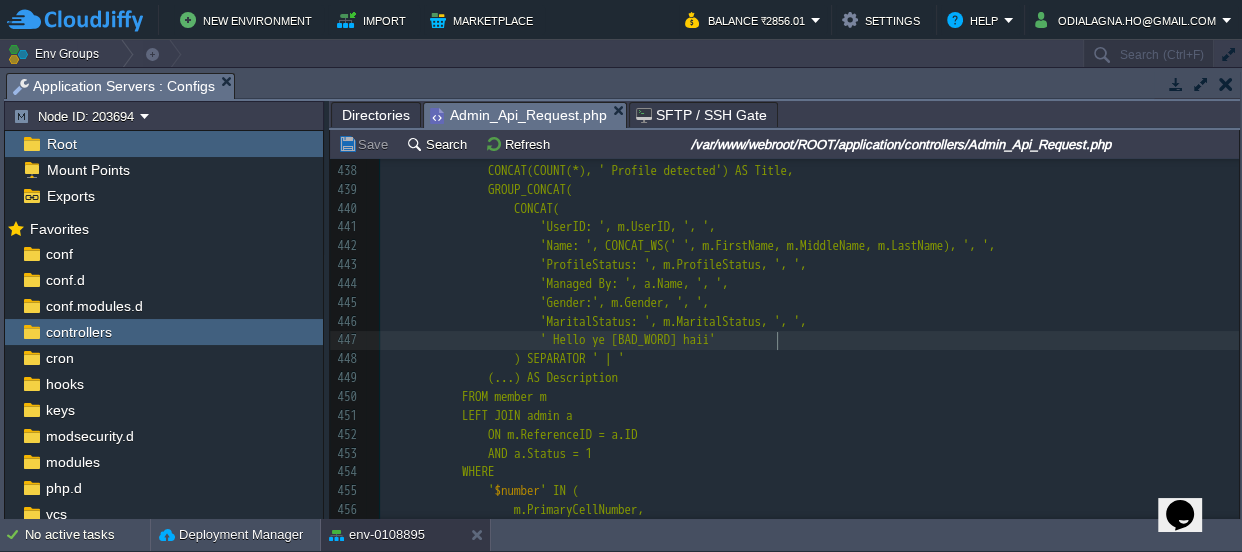 scroll, scrollTop: 6, scrollLeft: 0, axis: vertical 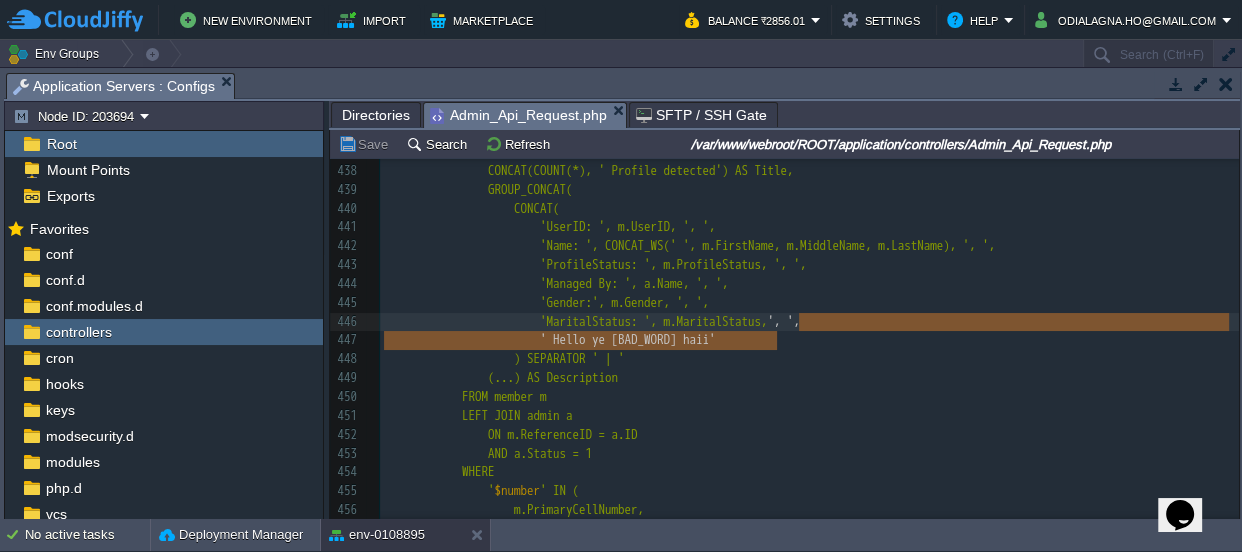 type on ", ', ',
' Hello ye [BAD_WORD] haii'" 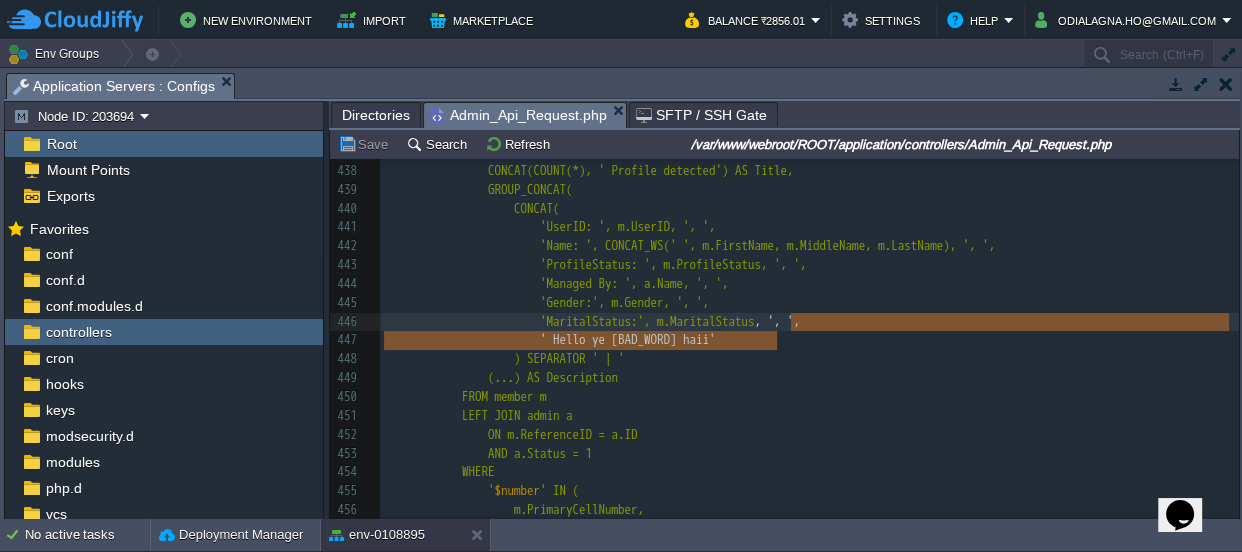 drag, startPoint x: 785, startPoint y: 337, endPoint x: 793, endPoint y: 323, distance: 16.124516 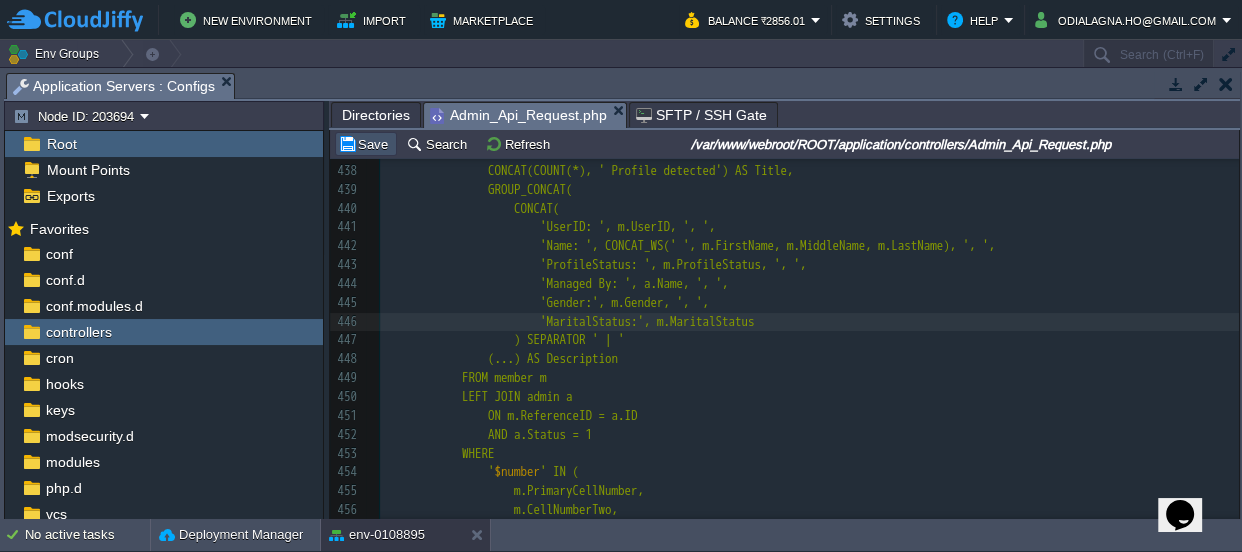click on "Save" at bounding box center (366, 144) 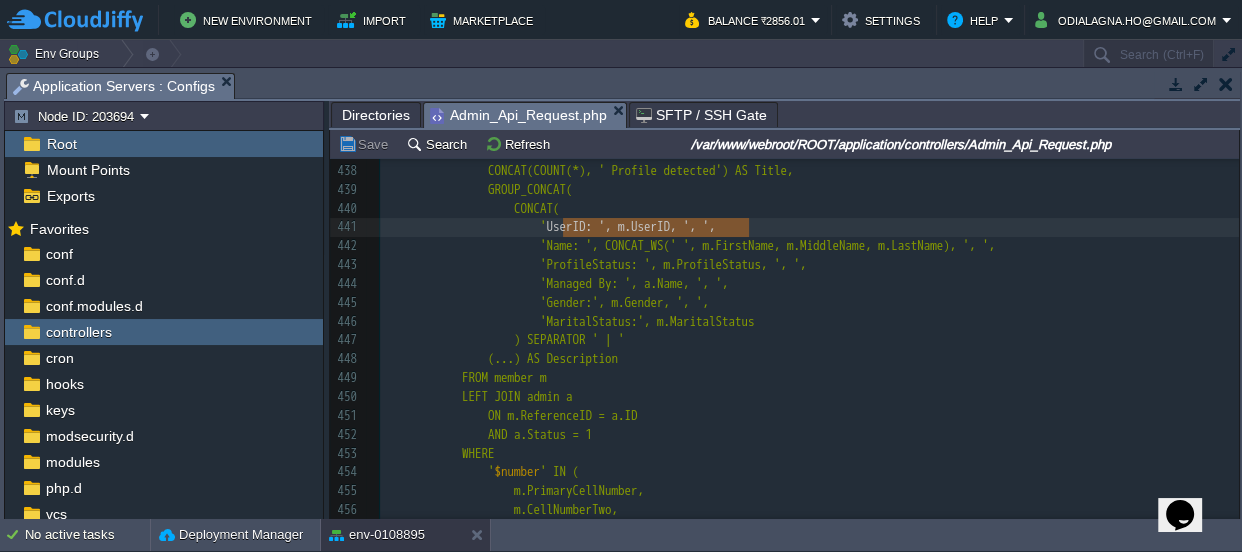 type on "'UserID: ', m.UserID, ', '," 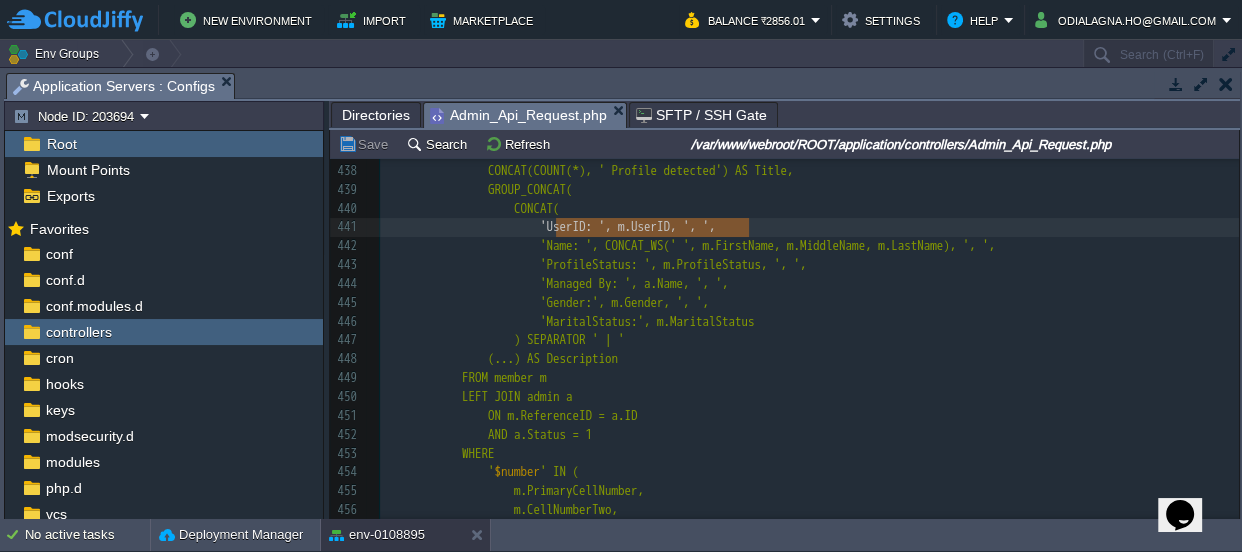 drag, startPoint x: 760, startPoint y: 227, endPoint x: 558, endPoint y: 226, distance: 202.00247 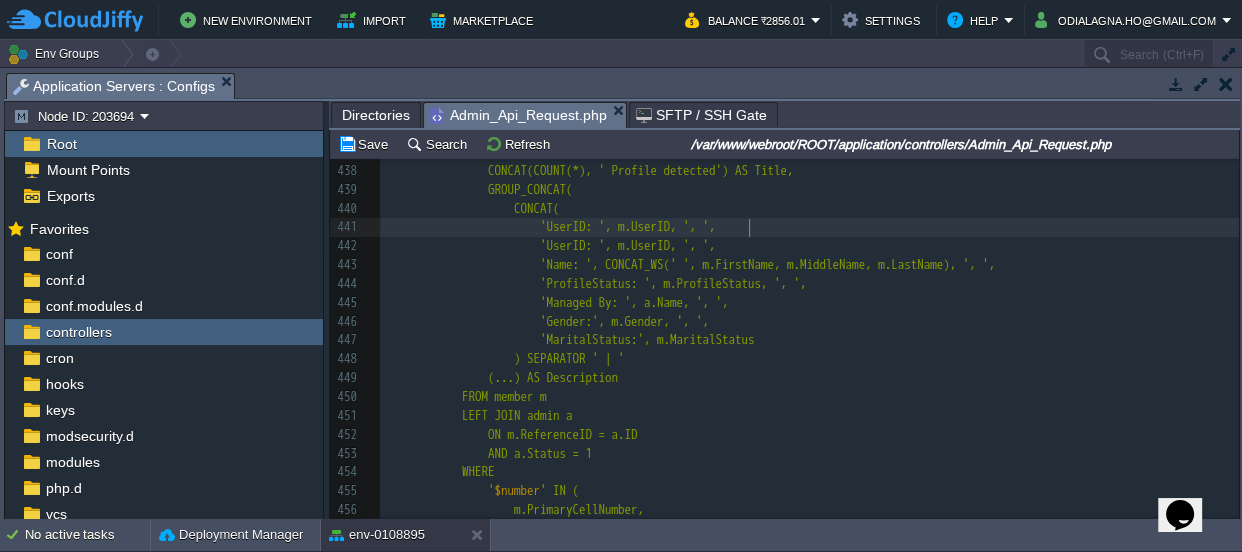 click on "'MaritalStatus:', m.MaritalStatus" at bounding box center [647, 339] 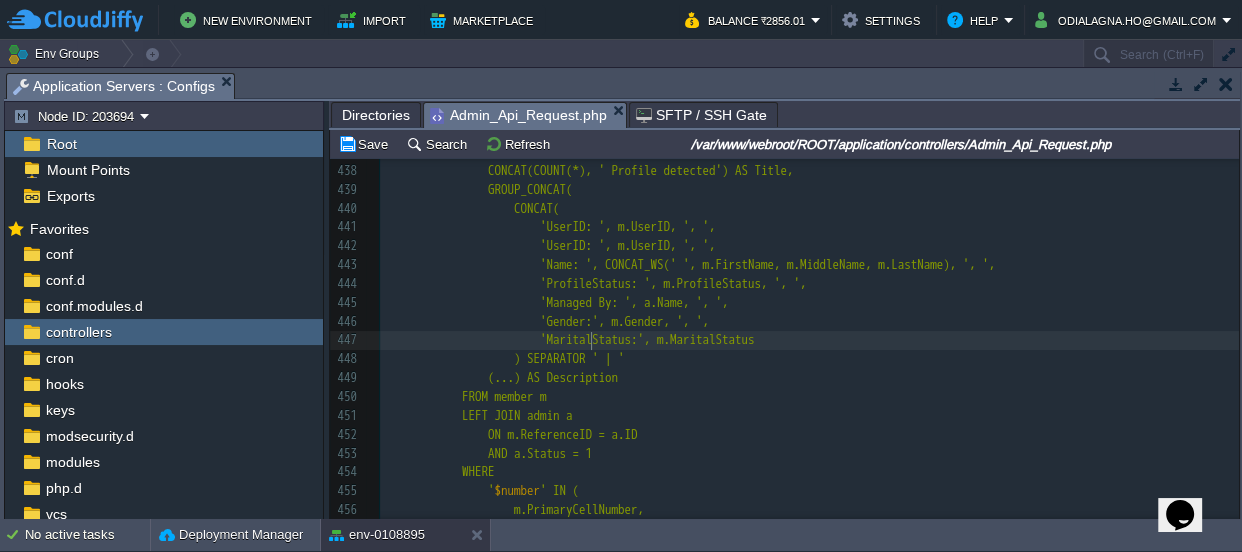 type on "MaritalStatus" 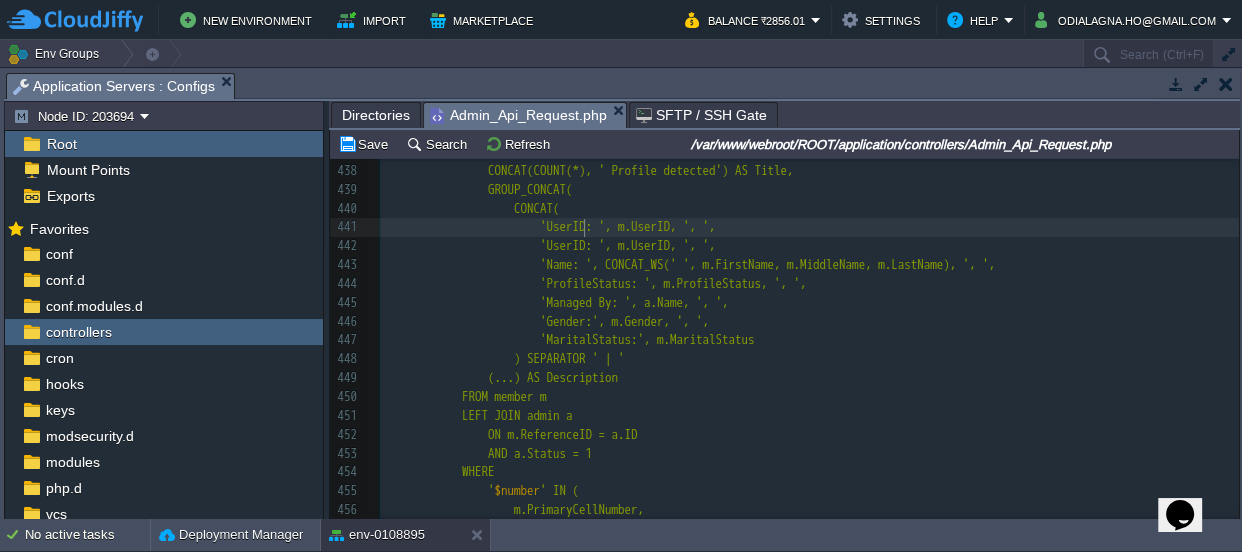 click on "xxxxxxxxxx <?php   423               424                425                if ( $datalist ){ 426                   $result = array ( 'ret' => '200' , 'msg' => "Success" , 'data' => $datalist ); 427               } else { 428                   $result = array ( 'ret' => '204' , 'msg' => "No record Found" ); 429               } 430                431                echo   json_encode ( $result ); exit ; 432                } break ; 433              434              case   "search_by_number" :{       435                $number = $_REQUEST [ 'number' ]; 436                 437                $sql   =   "SELECT   438                  CONCAT(COUNT(*), ' Profile detected') AS Title, 439                  GROUP_CONCAT( 440                      CONCAT( 441                           'UserID: ', m.UserID, ', ', 442                          'UserID: ', m.UserID, ', ', 443 444 445 446 447 448 449 '" at bounding box center [809, 435] 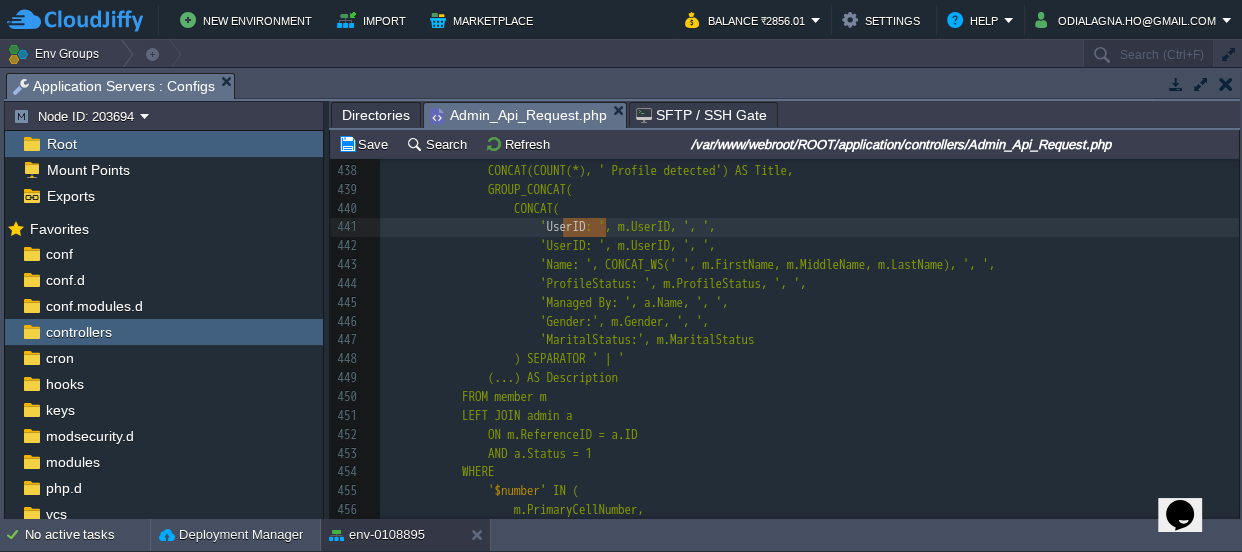 paste 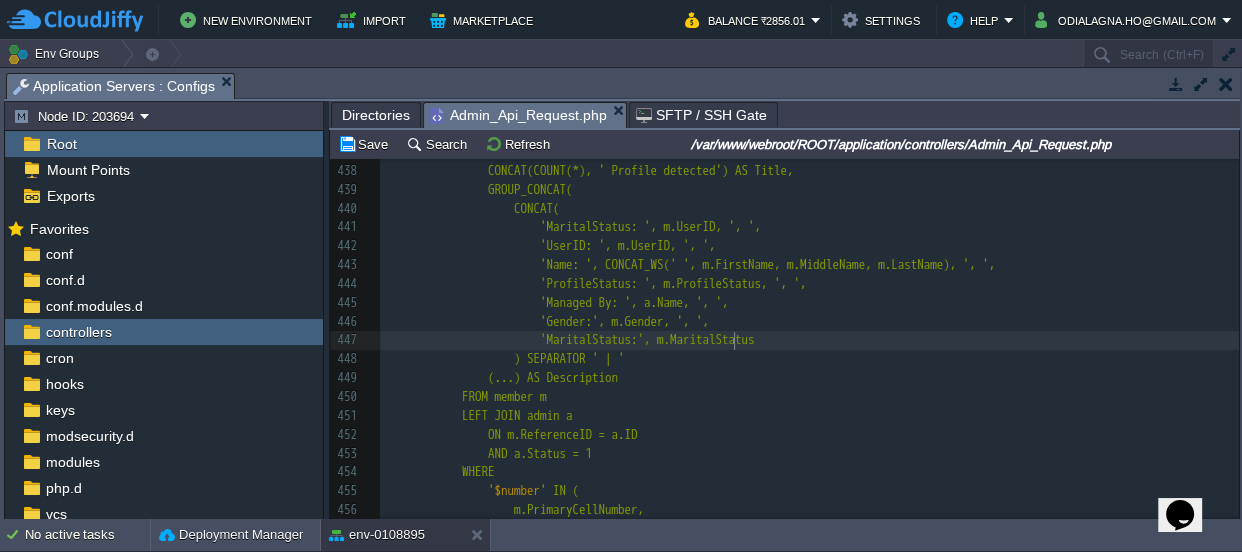 click on "xxxxxxxxxx <?php   423               424                425                if ( $datalist ){ 426                   $result = array ( 'ret' => '200' , 'msg' => "Success" , 'data' => $datalist ); 427               } else { 428                   $result = array ( 'ret' => '204' , 'msg' => "No record Found" ); 429               } 430                431                echo   json_encode ( $result ); exit ; 432                } break ; 433              434              case   "search_by_number" :{       435                $number = $_REQUEST [ 'number' ]; 436                 437                $sql   =   "SELECT   438                  CONCAT(COUNT(*), ' Profile detected') AS Title, 439                  GROUP_CONCAT( 440                      CONCAT( 441                           'MaritalStatus: ', m.UserID, ', ', 442                          'UserID: ', m.UserID, ', ', 443 444 445 446 447 '" at bounding box center [809, 435] 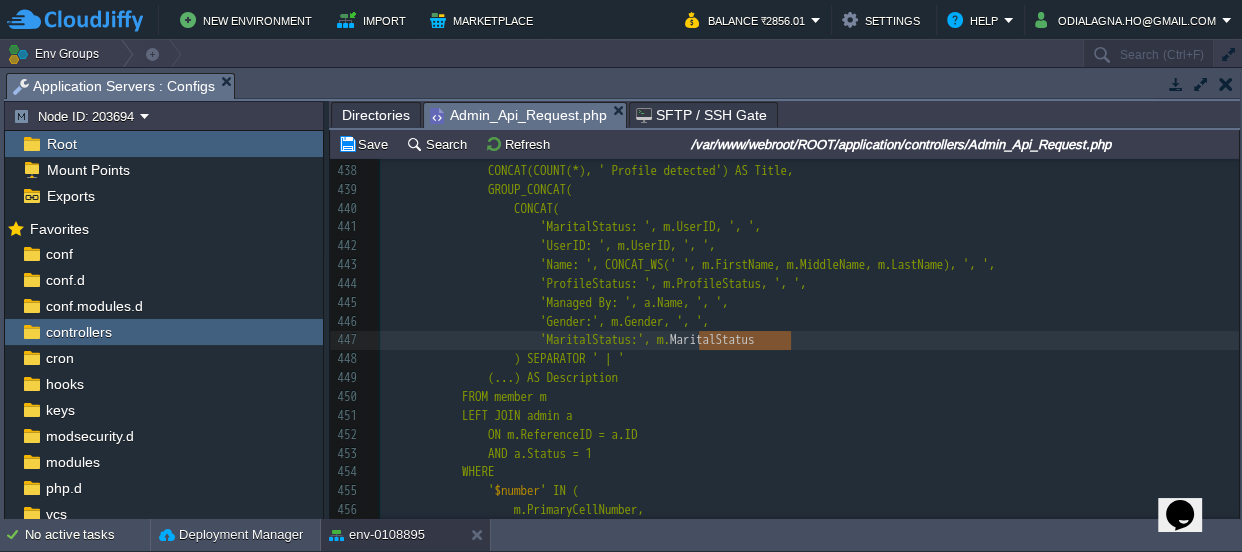 click on "'MaritalStatus: ', m.UserID, ', '," at bounding box center [650, 226] 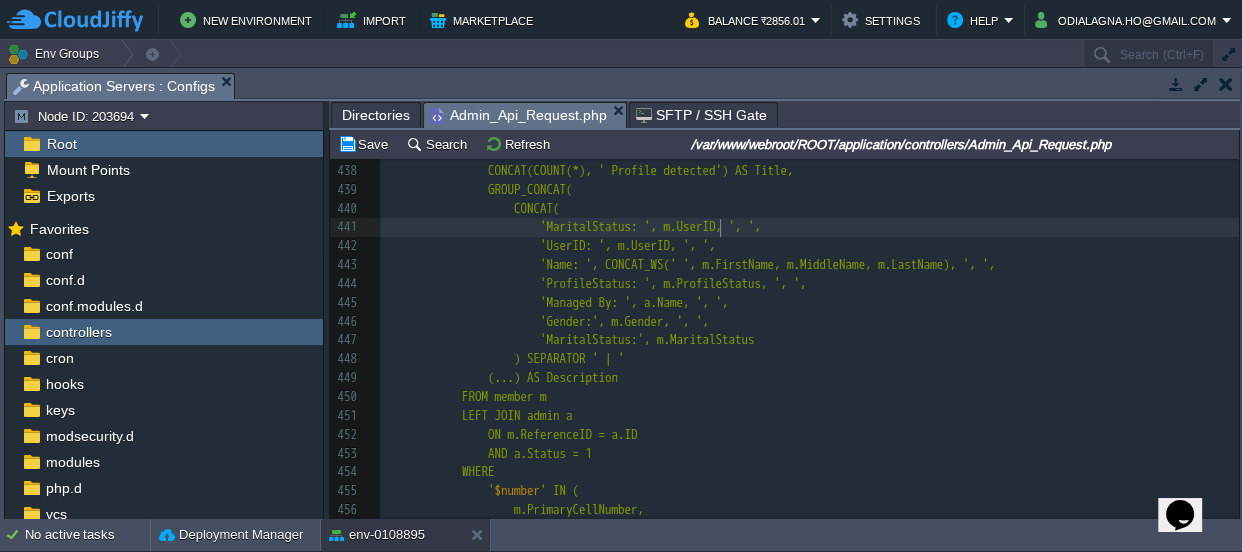 type on "UserID" 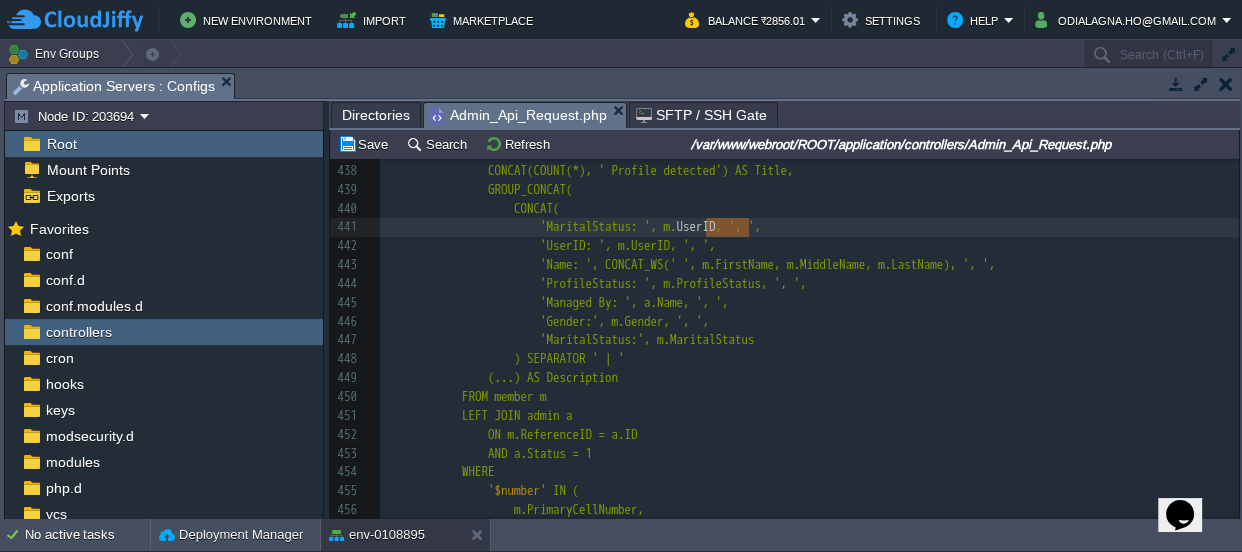 paste 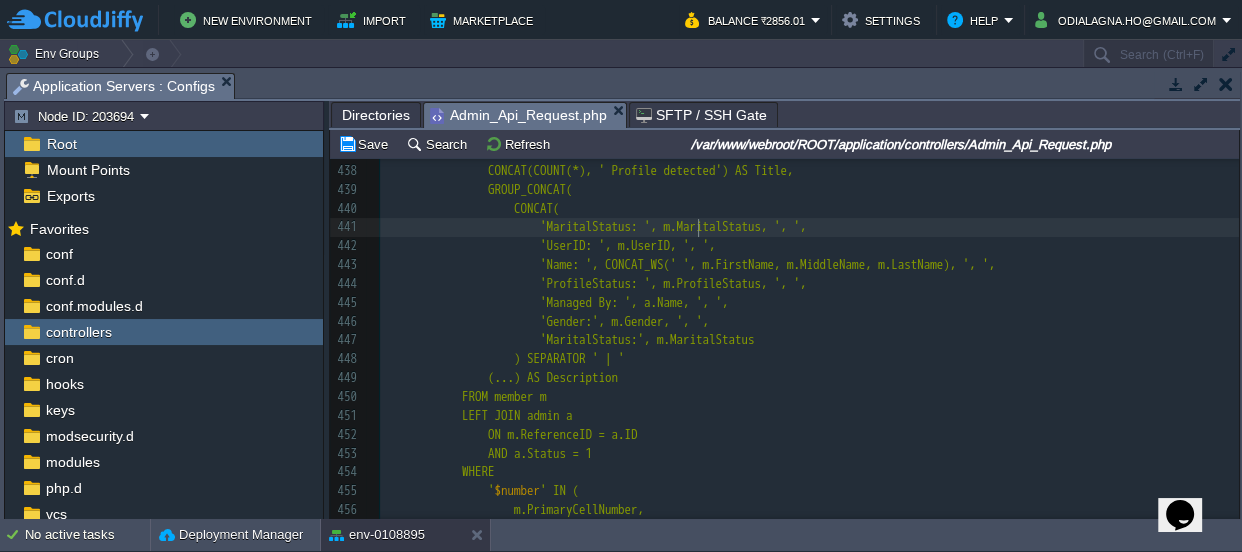 click on "'MaritalStatus: ', m.MaritalStatus, ', '," at bounding box center [673, 226] 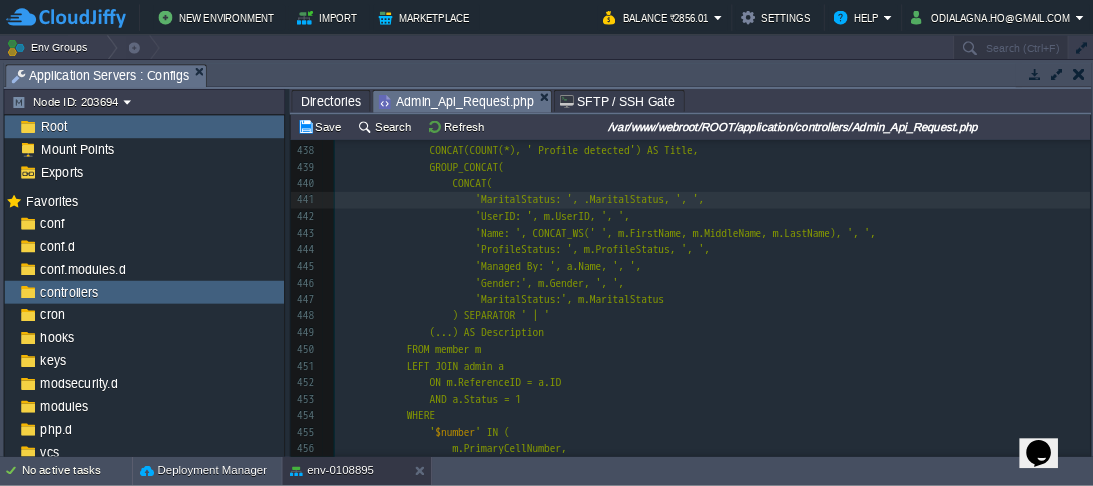 scroll, scrollTop: 6, scrollLeft: 6, axis: both 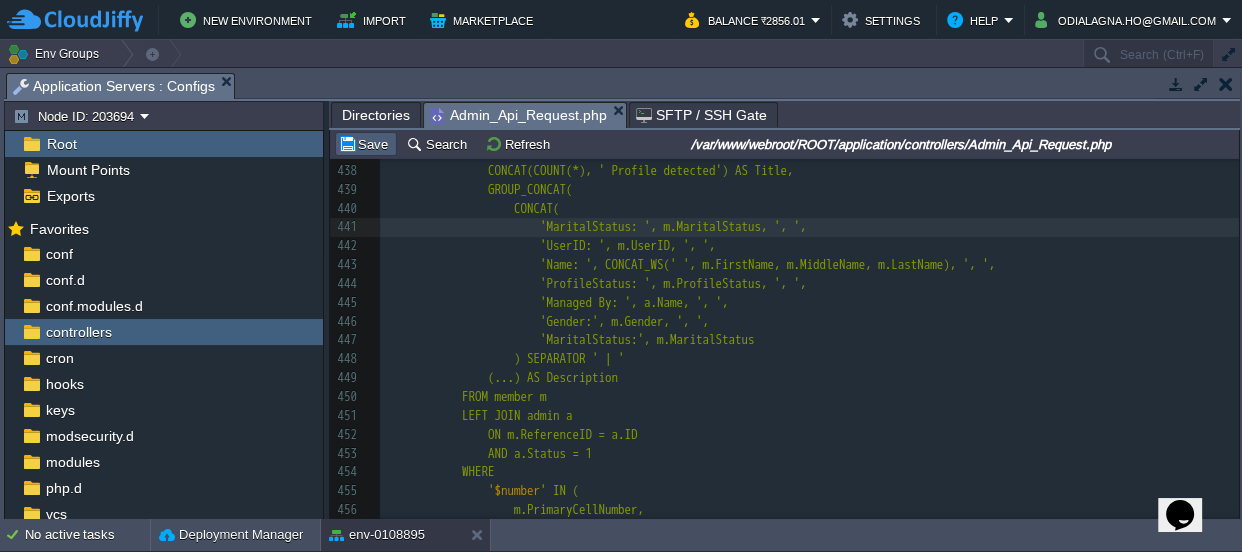 type on "m" 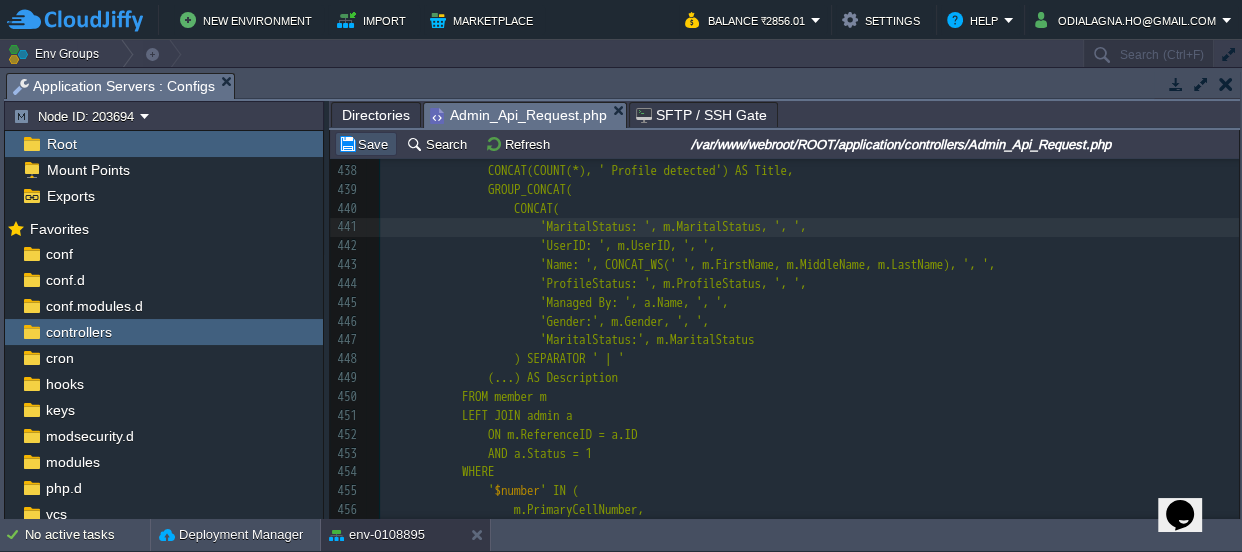 click on "Save" at bounding box center [366, 144] 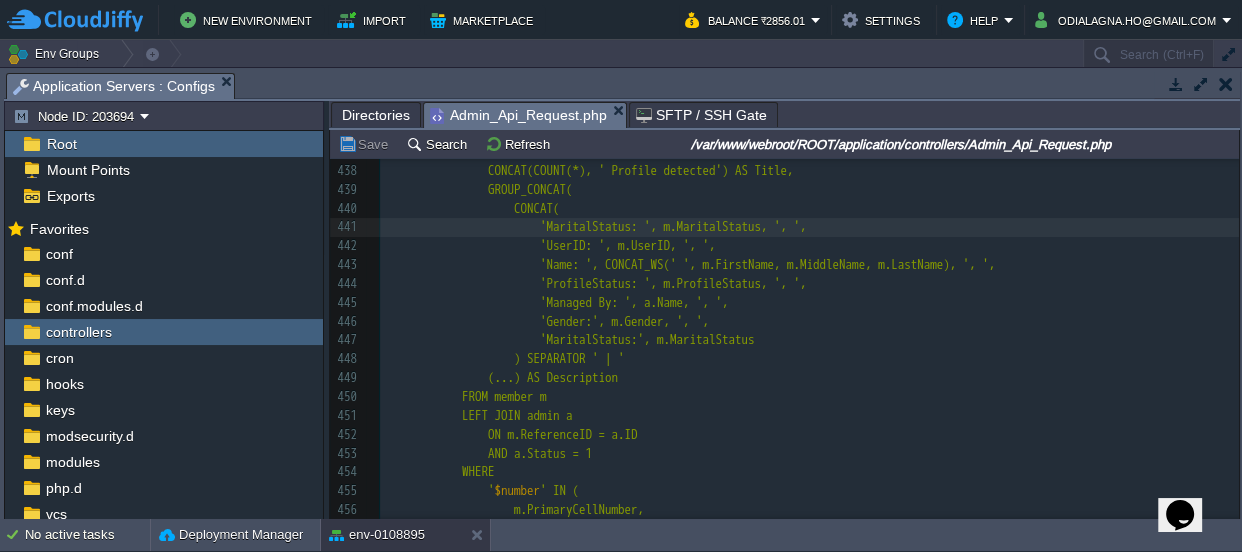 type 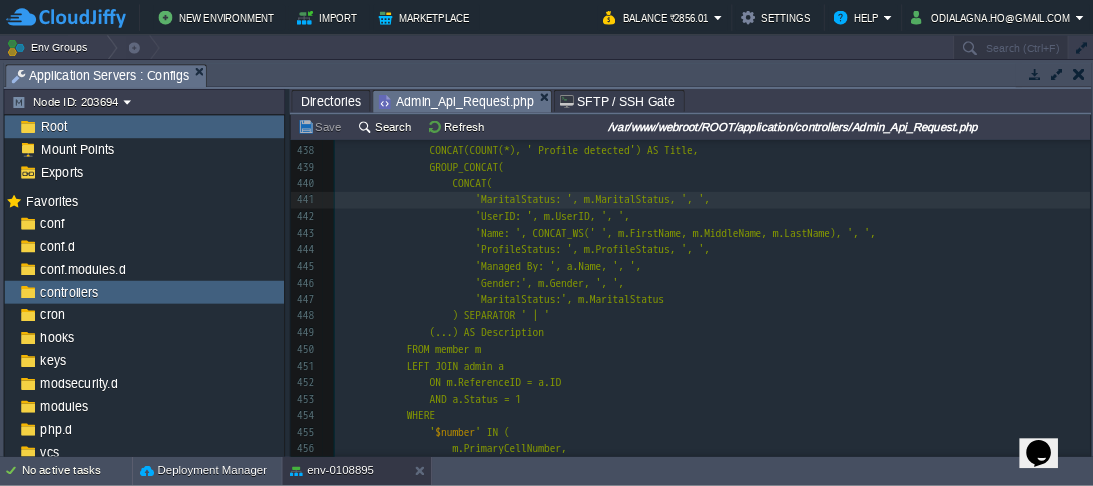 scroll, scrollTop: 6, scrollLeft: 6, axis: both 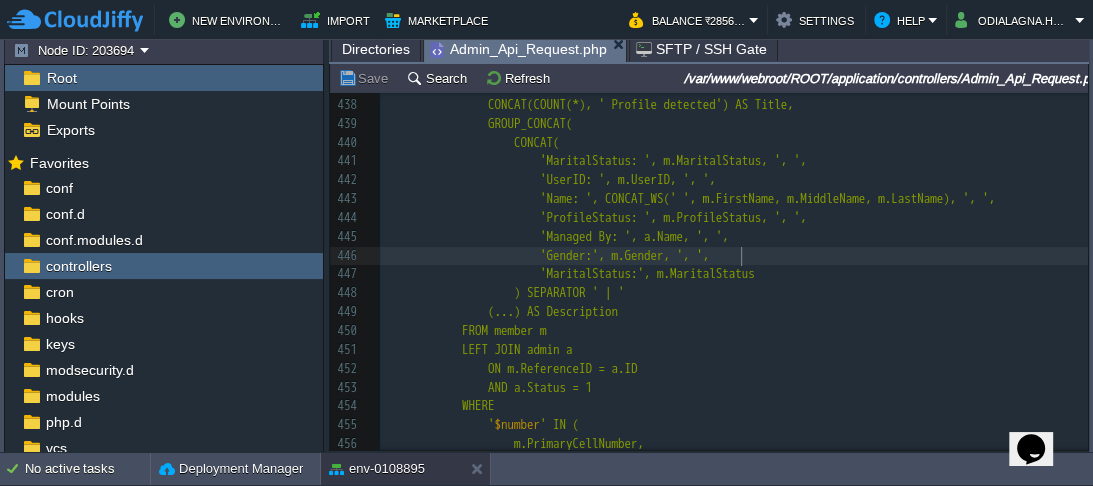 click on "'Gender:', m.Gender, ', '," at bounding box center [734, 256] 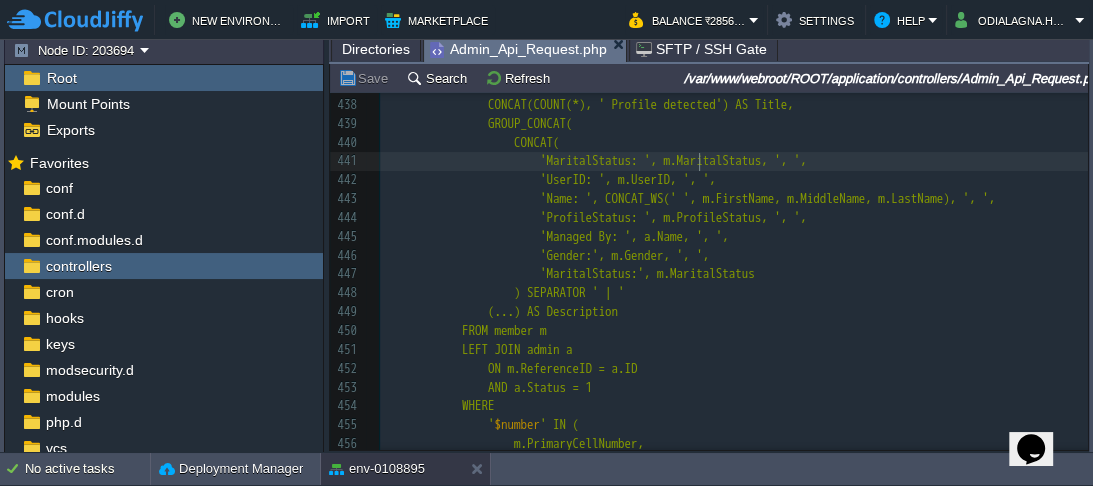 type on "UserID" 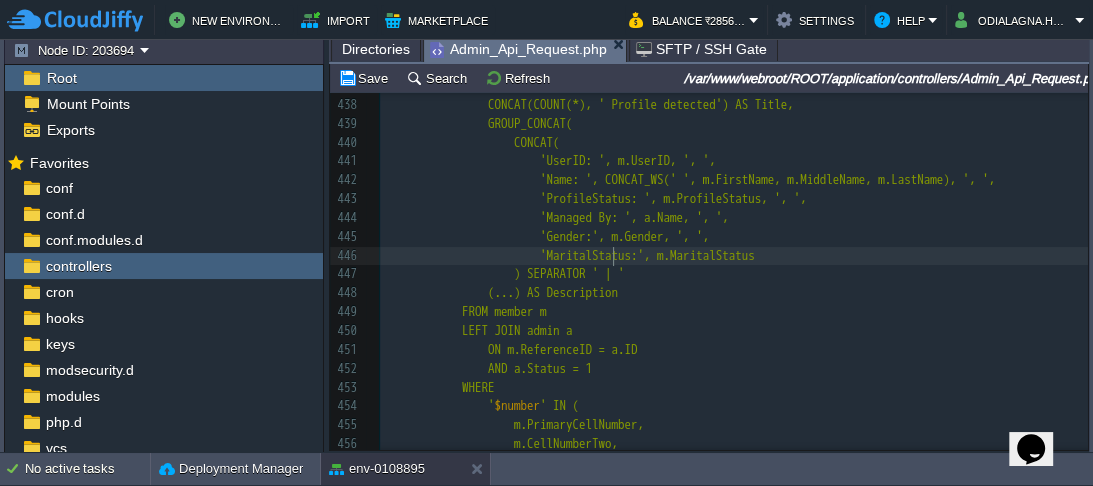click on "xxxxxxxxxx <?php   423               424                425                if ( $datalist ){ 426                   $result = array ( 'ret' => '200' , 'msg' => "Success" , 'data' => $datalist ); 427               } else { 428                   $result = array ( 'ret' => '204' , 'msg' => "No record Found" ); 429               } 430                431                echo   json_encode ( $result ); exit ; 432                } break ; 433              434              case   "search_by_number" :{       435                $number = $_REQUEST [ 'number' ]; 436                 437                $sql   =   "SELECT   438                  CONCAT(COUNT(*), ' Profile detected') AS Title, 439                  GROUP_CONCAT( 440                      CONCAT( 441                           'MaritalStatus: ', m.UserID, ', ', 442                          'UserID: ', m.UserID, ', ', 443 444 445 446 447 '" at bounding box center (734, 359) 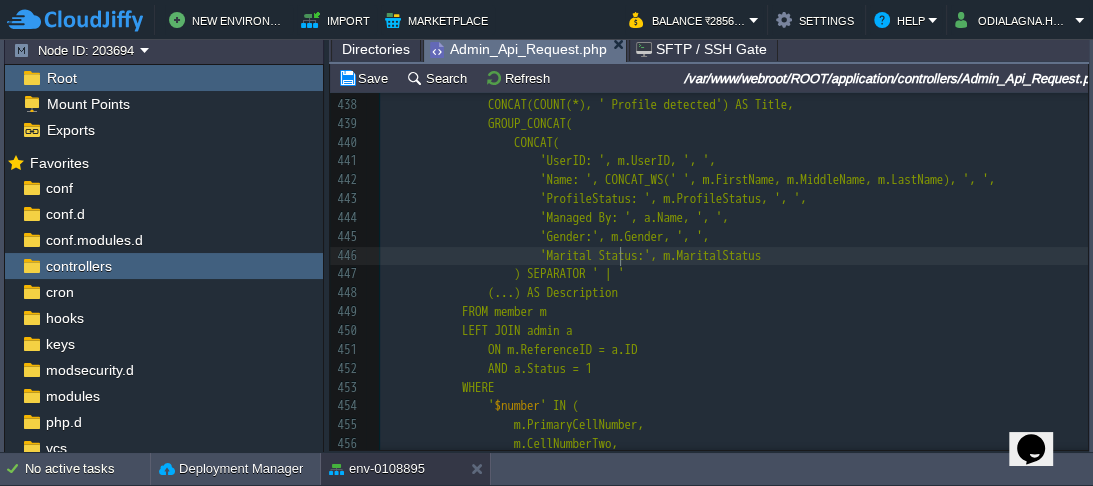 scroll, scrollTop: 6, scrollLeft: 6, axis: both 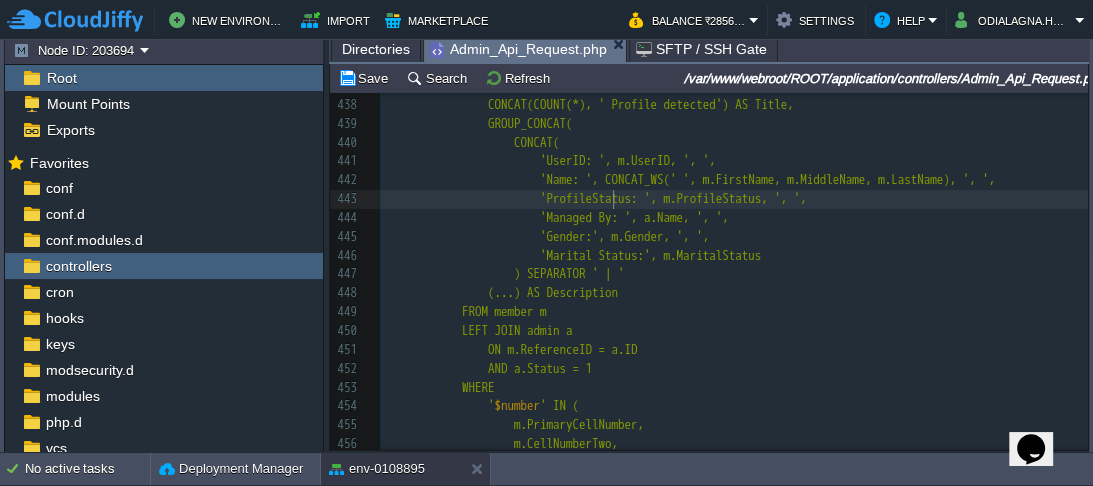 click on "xxxxxxxxxx <?php   423               424                425                if ( $datalist ){ 426                   $result = array ( 'ret' => '200' , 'msg' => "Success" , 'data' => $datalist ); 427               } else { 428                   $result = array ( 'ret' => '204' , 'msg' => "No record Found" ); 429               } 430                431                echo   json_encode ( $result ); exit ; 432                } break ; 433              434              case   "search_by_number" :{       435                $number = $_REQUEST [ 'number' ]; 436                 437                $sql   =   "SELECT   438                  CONCAT(COUNT(*), ' Profile detected') AS Title, 439                  GROUP_CONCAT( 440                      CONCAT( 441                           'MaritalStatus: ', m.UserID, ', ', 442                          'UserID: ', m.UserID, ', ', 443 444 445 446 447 '" at bounding box center [734, 359] 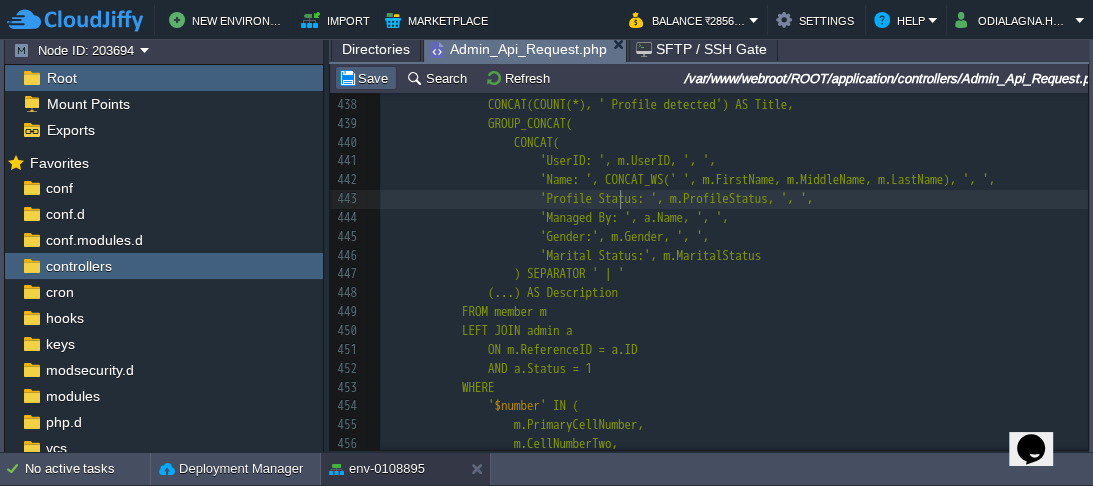 type 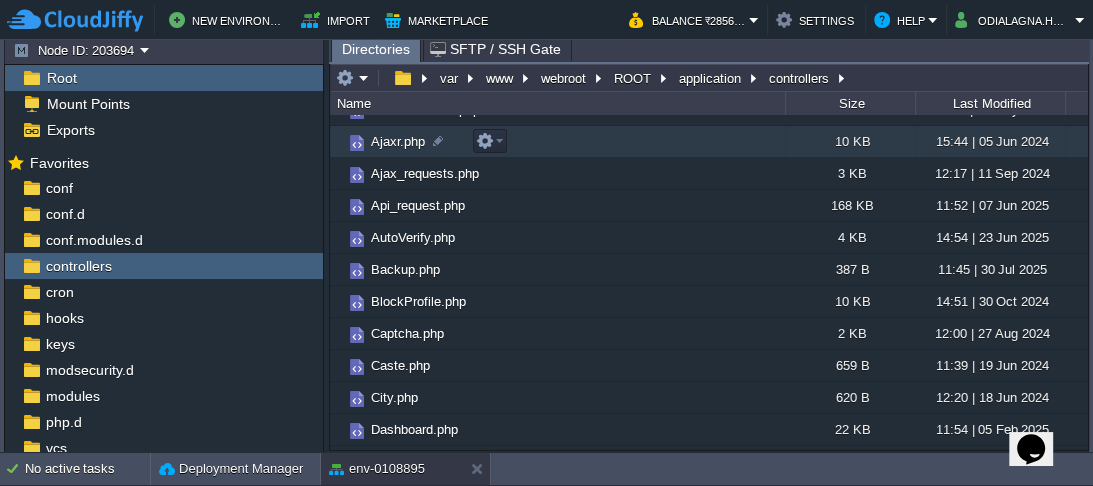 scroll, scrollTop: 0, scrollLeft: 0, axis: both 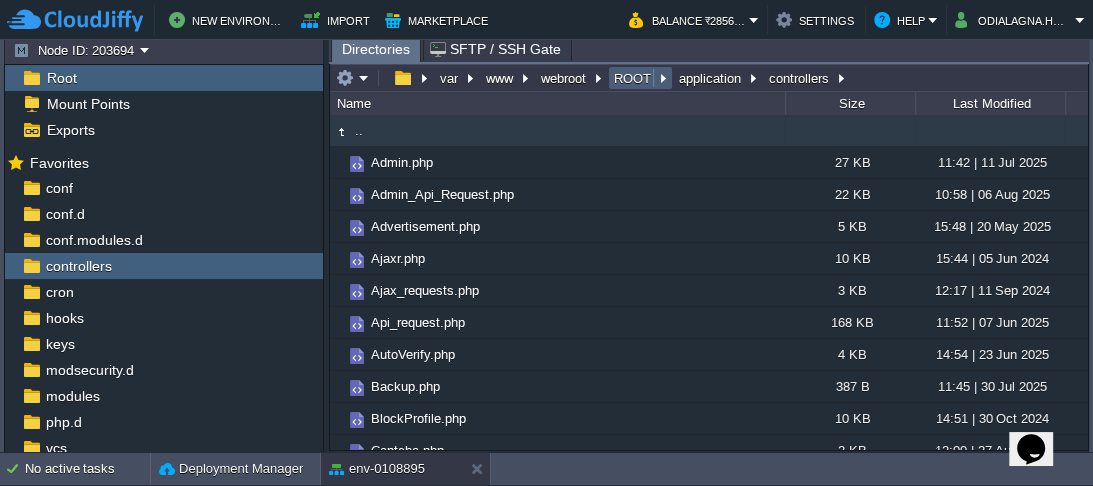 click on "ROOT" at bounding box center (633, 78) 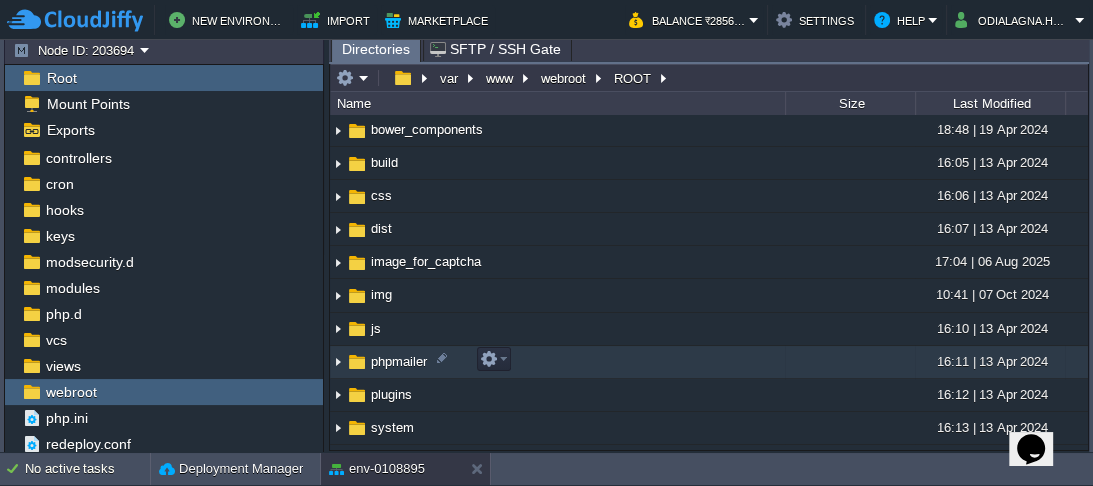 scroll, scrollTop: 0, scrollLeft: 0, axis: both 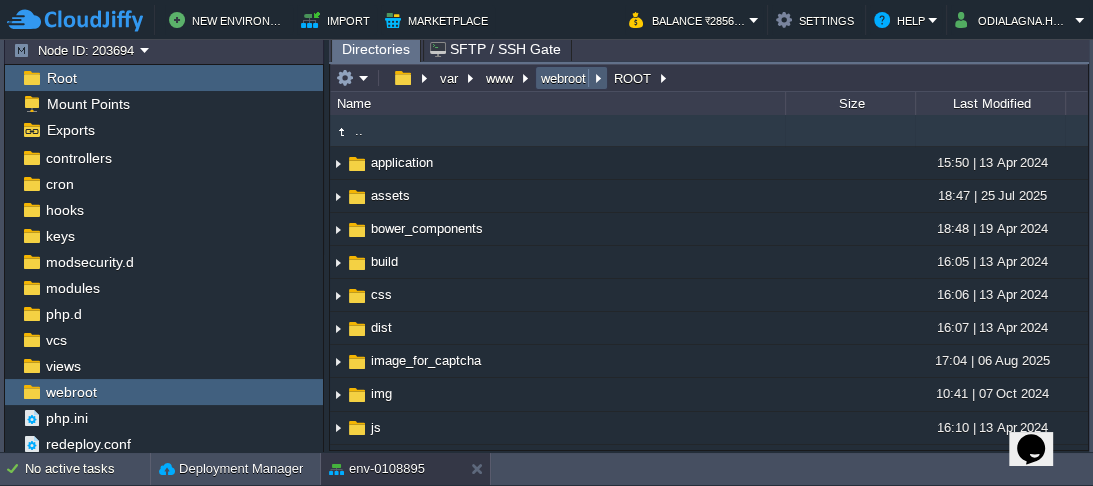 click on "webroot" at bounding box center [564, 78] 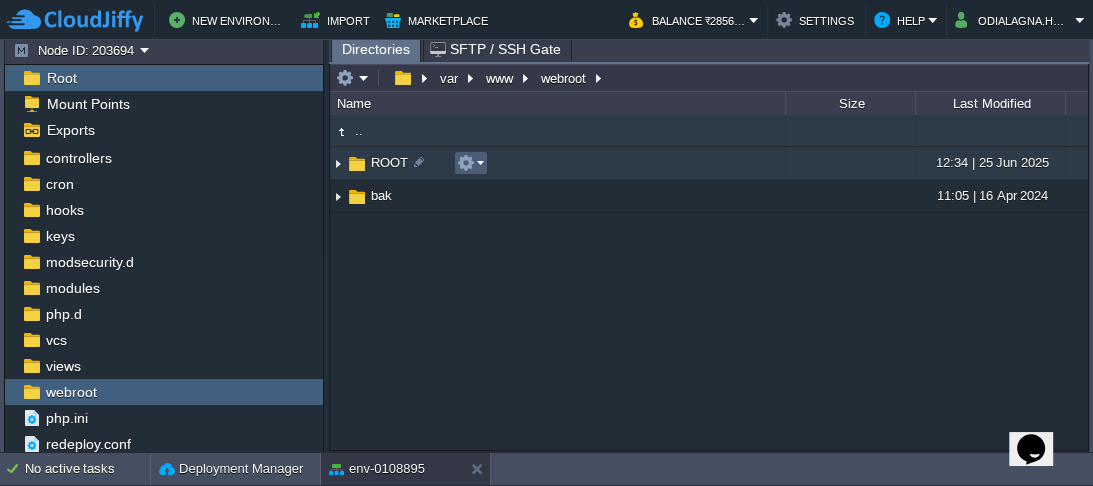 click at bounding box center (470, 163) 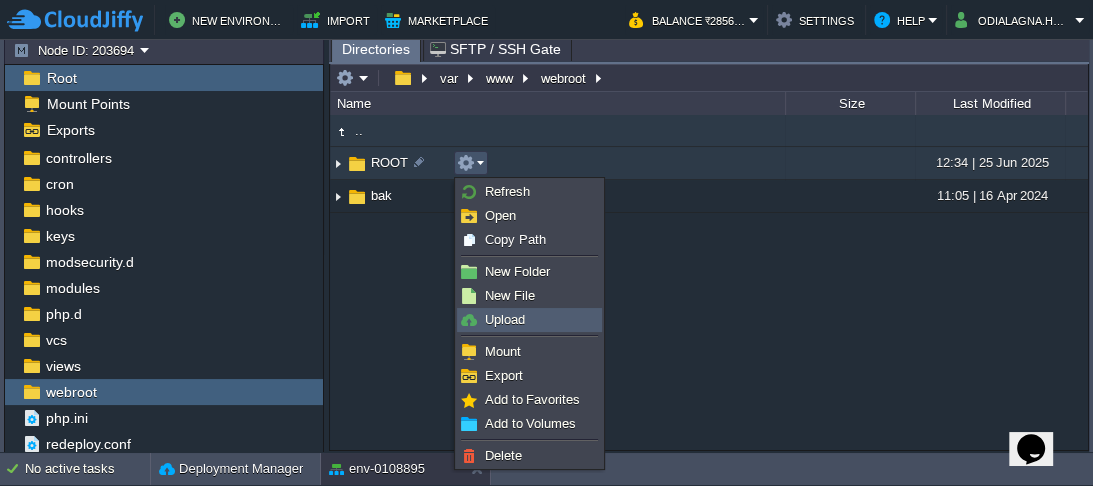 click on "Upload" at bounding box center (505, 319) 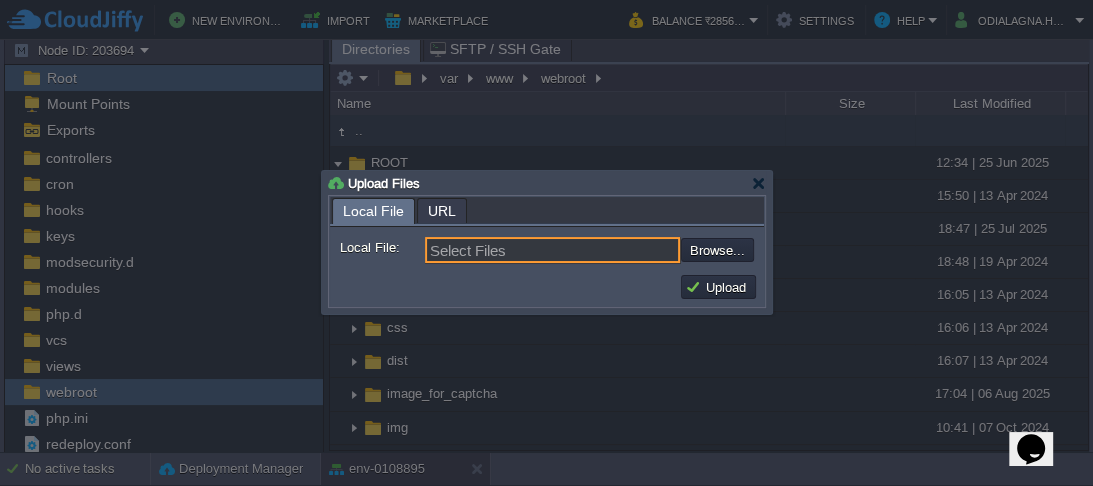 click on "Select Files" at bounding box center (552, 250) 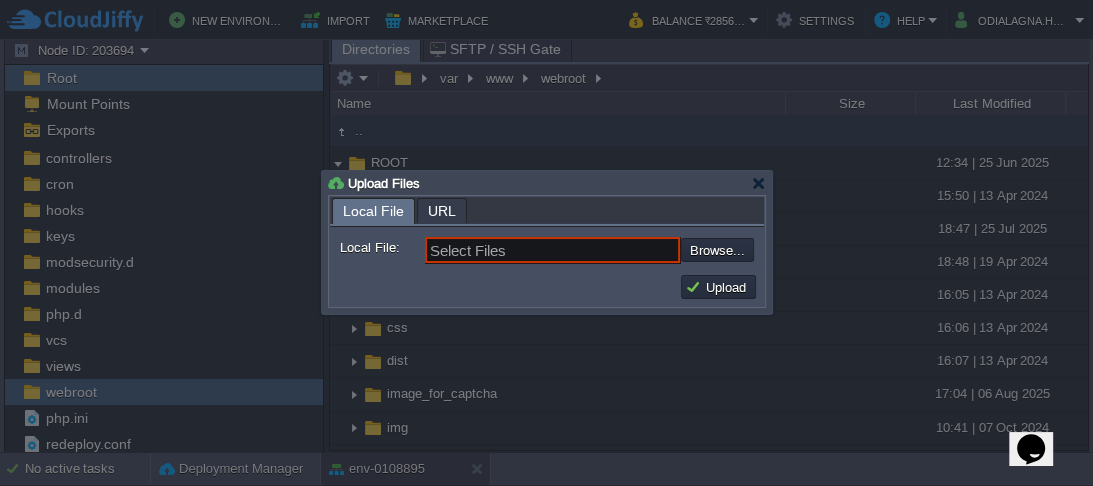 click on "Select Files" at bounding box center [552, 250] 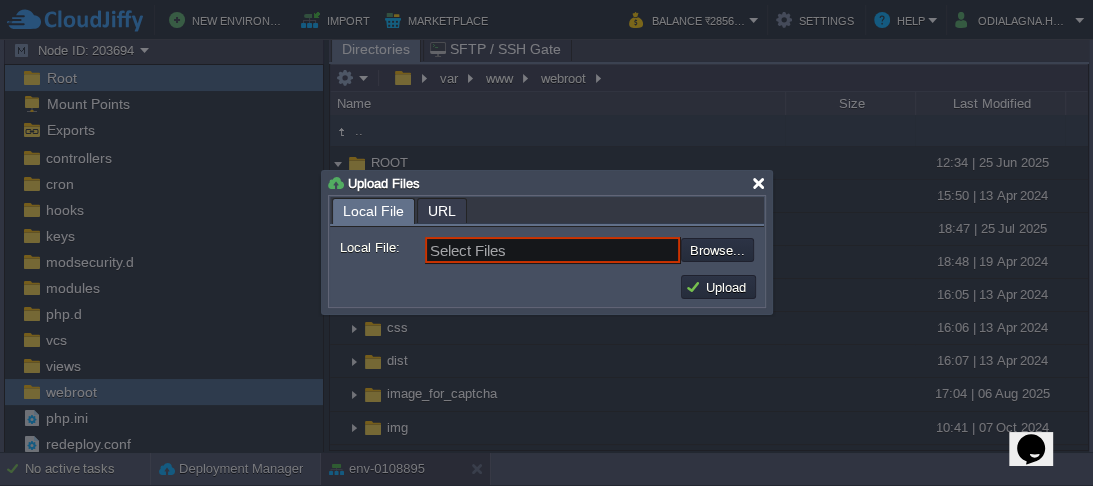 click at bounding box center [758, 183] 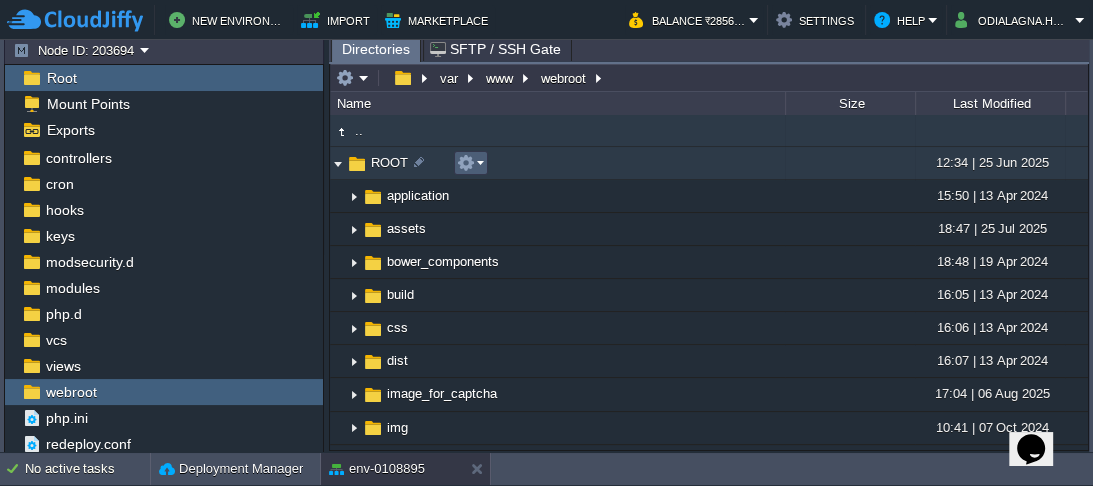 click at bounding box center (470, 163) 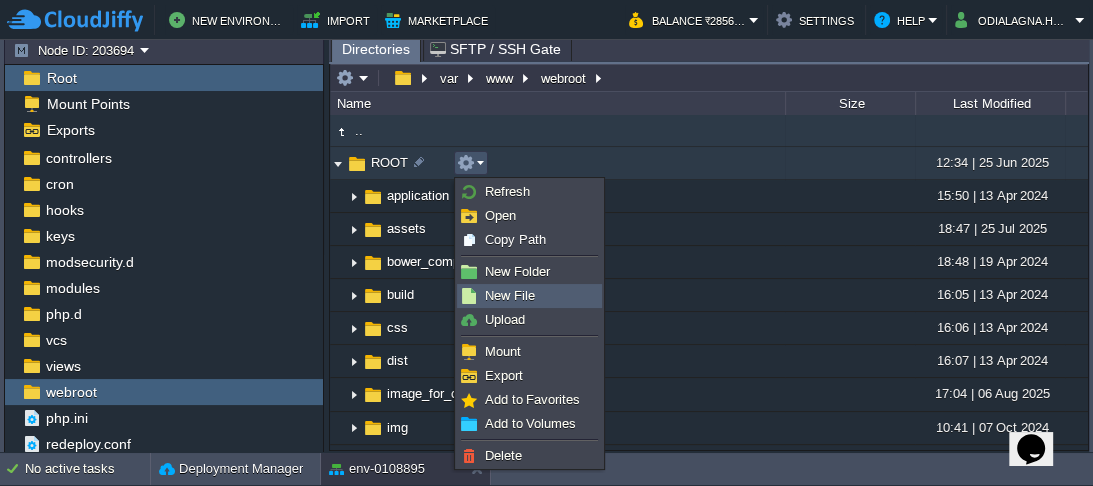 click on "New File" at bounding box center [510, 295] 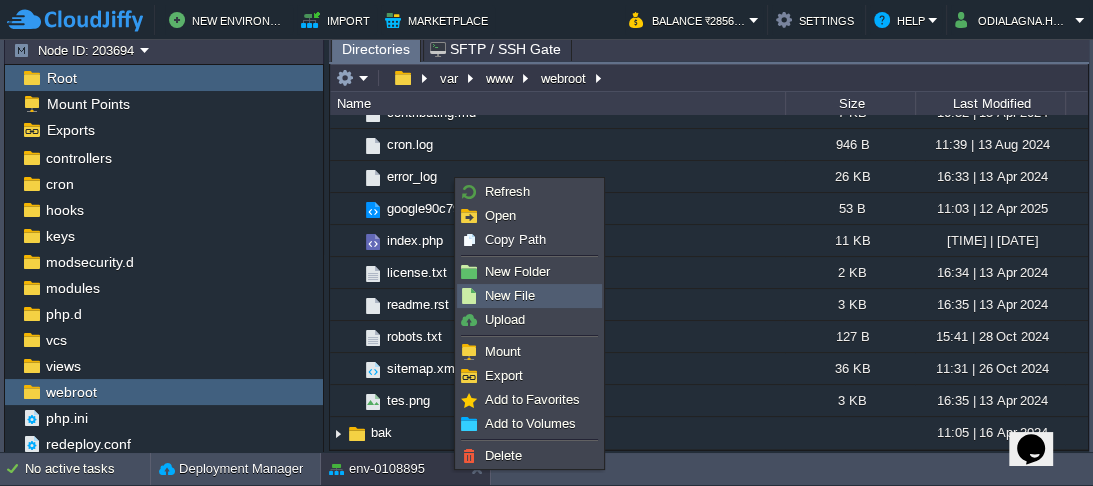 scroll, scrollTop: 0, scrollLeft: 0, axis: both 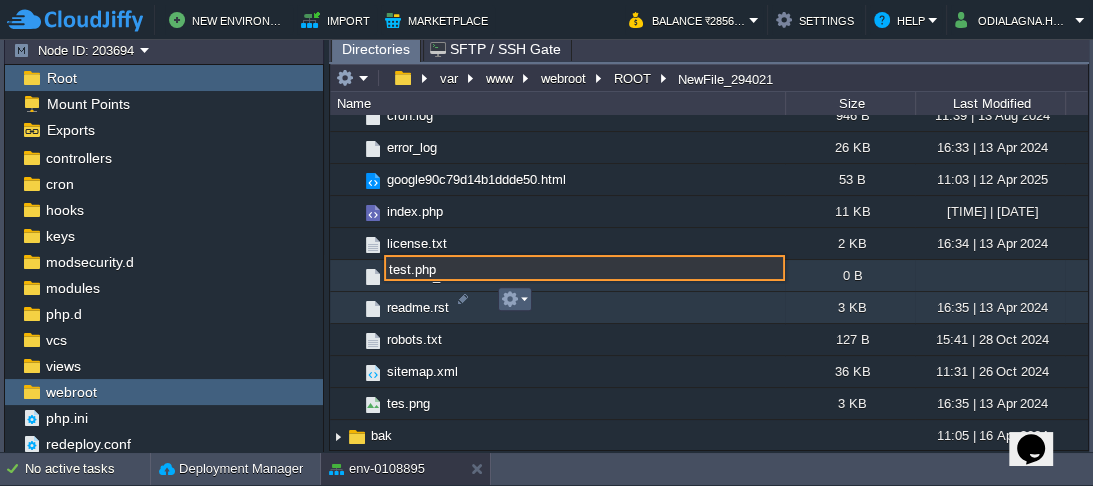 type on "test.php" 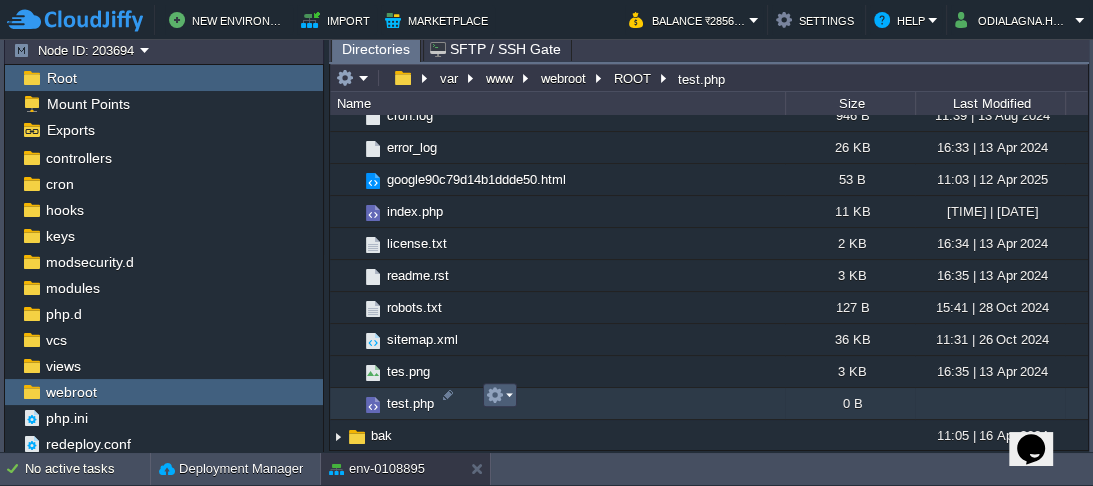 click at bounding box center (499, 395) 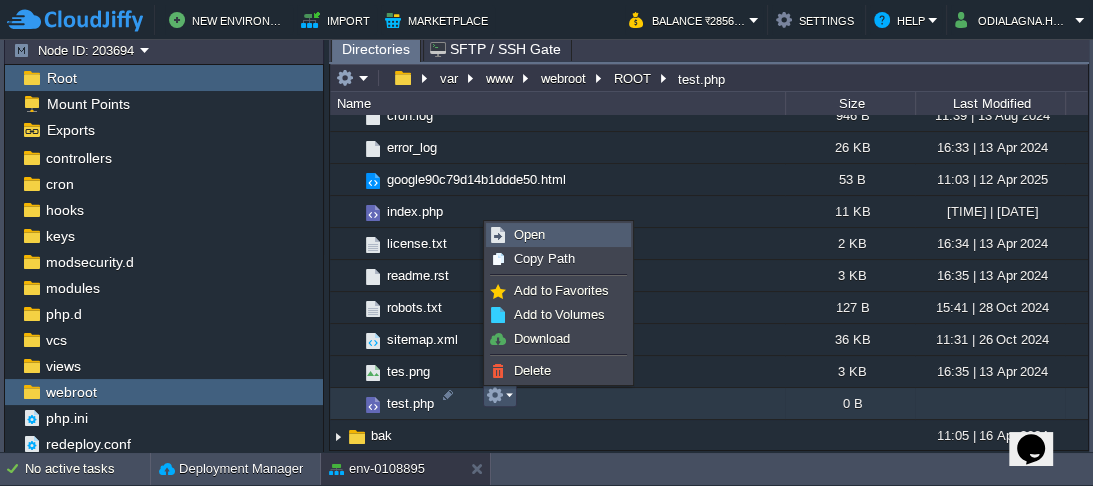 click on "Open" at bounding box center [529, 234] 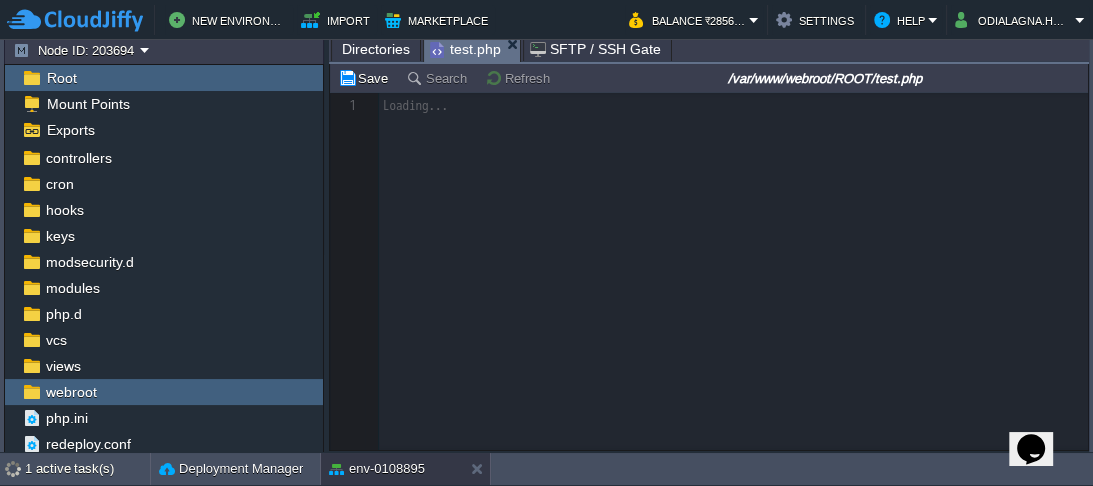 scroll, scrollTop: 6, scrollLeft: 0, axis: vertical 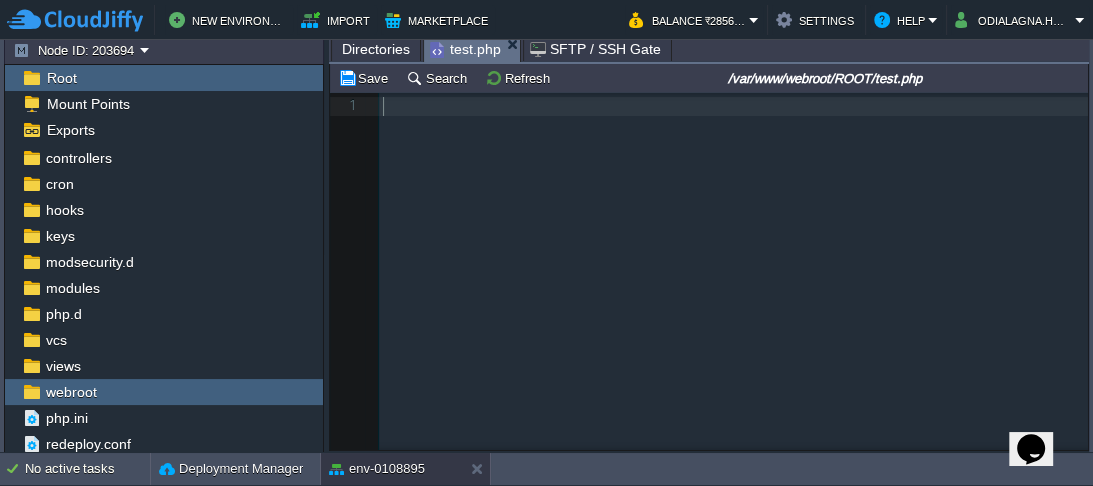 click on "​" at bounding box center [736, 106] 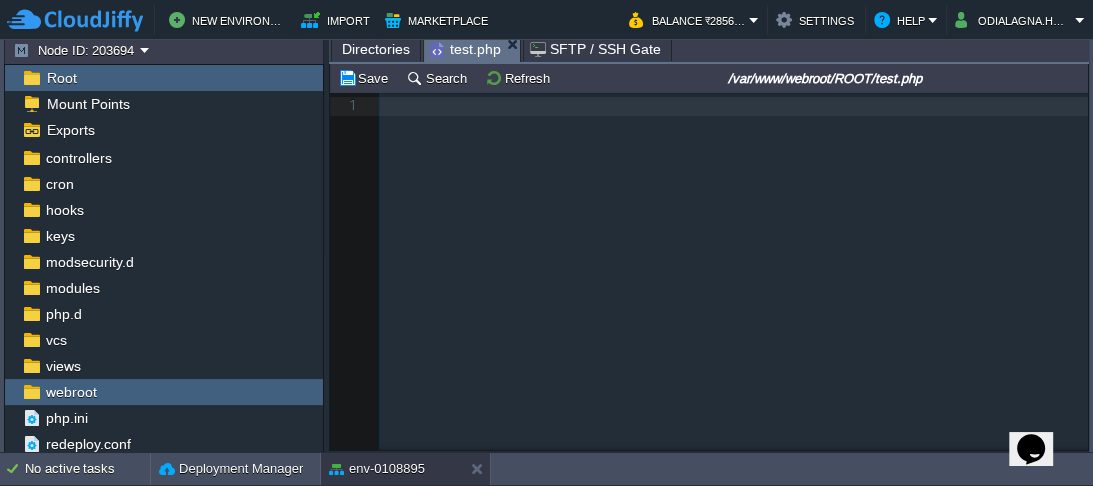 scroll, scrollTop: 404, scrollLeft: 0, axis: vertical 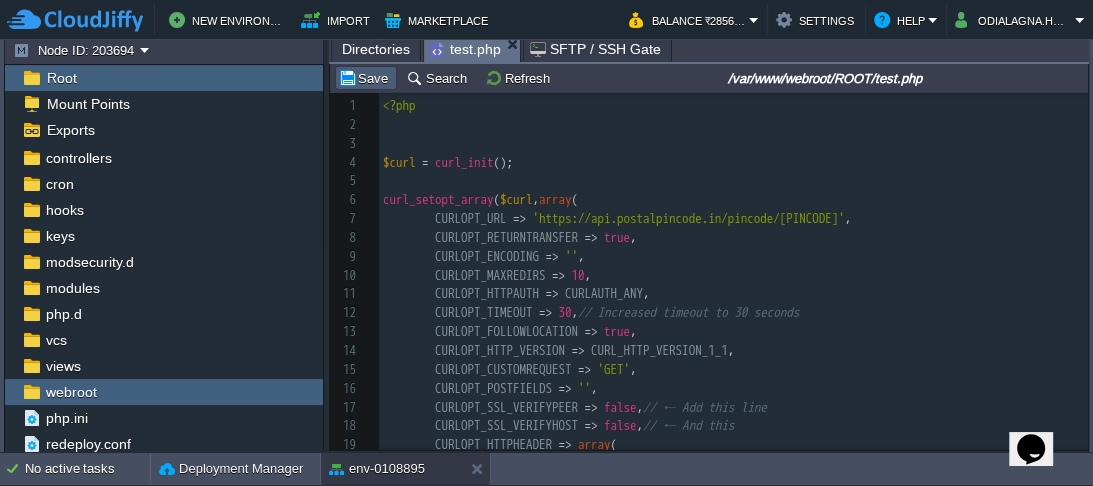click on "Save" at bounding box center (366, 78) 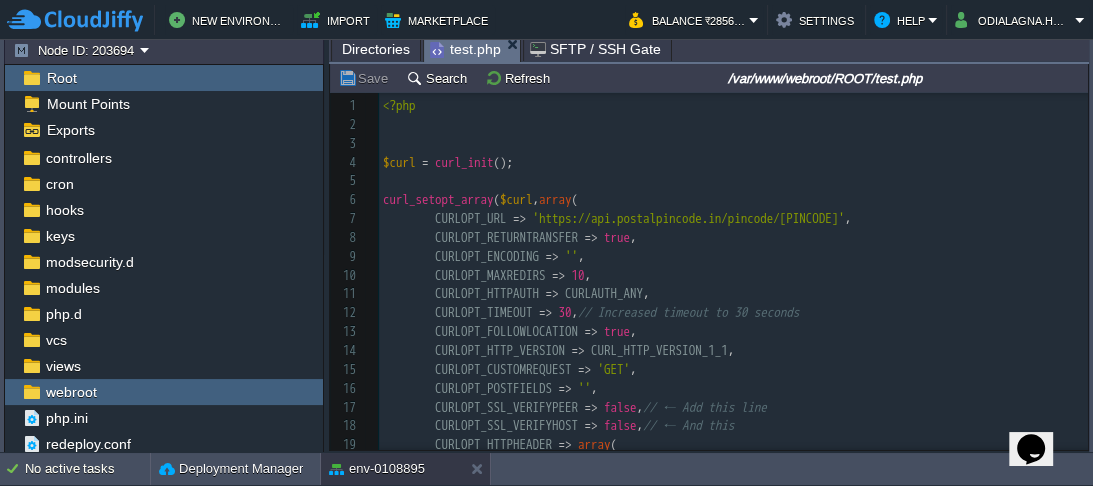 scroll, scrollTop: 124, scrollLeft: 0, axis: vertical 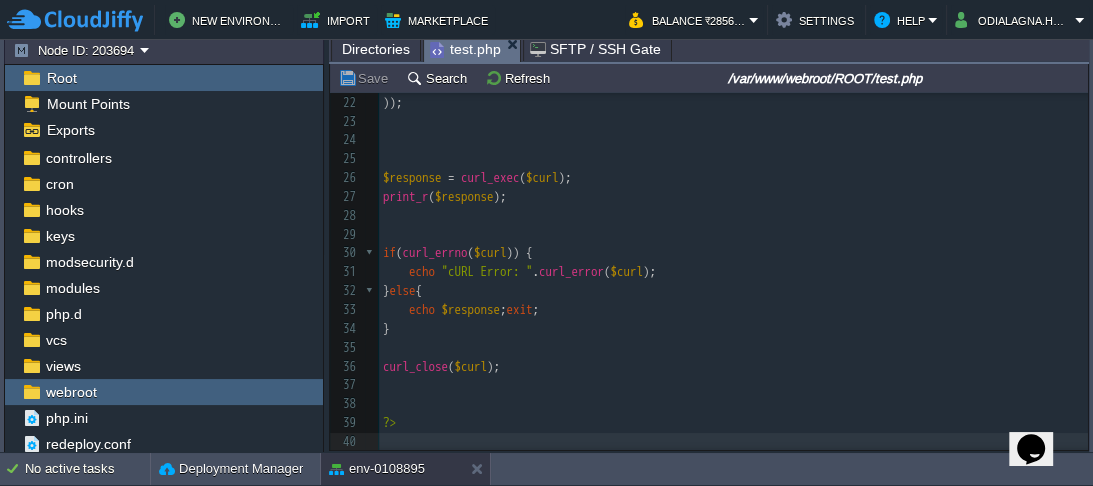 click on "xxxxxxxxxx 40   1 <?php   2 ​ 3 ​ 4 $curl   =   curl_init (); 5 ​ 6 curl_setopt_array ( $curl ,  array ( 7          CURLOPT_URL   =>   'https://api.postalpincode.in/pincode/752077' , 8          CURLOPT_RETURNTRANSFER   =>   true , 9          CURLOPT_ENCODING   =>   '' , 10          CURLOPT_MAXREDIRS   =>   10 , 11          CURLOPT_HTTPAUTH   =>   CURLAUTH_ANY , 12          CURLOPT_TIMEOUT   =>   30 ,   // Increased timeout to 30 seconds 13          CURLOPT_FOLLOWLOCATION   =>   true , 14          CURLOPT_HTTP_VERSION   =>   CURL_HTTP_VERSION_1_1 , 15          CURLOPT_CUSTOMREQUEST   =>   'GET' , 16          CURLOPT_POSTFIELDS   =>   '' , 17          CURLOPT_SSL_VERIFYPEER   =>   false ,  // ← Add this line 18          CURLOPT_SSL_VERIFYHOST   =>   false ,  // ← And this 19          CURLOPT_HTTPHEADER   =>   array ( 20              'Content-Type: application/json' 21         ), 22     )); 23 ​ 24 ​ 25 ​ 26 $response   =   curl_exec ( $curl ); 27" at bounding box center (733, 75) 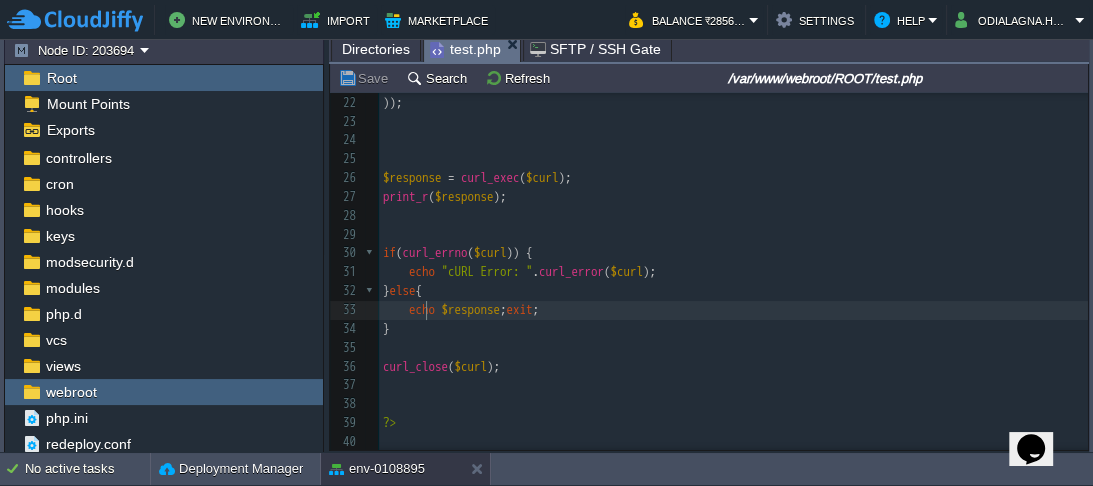 type on "echo" 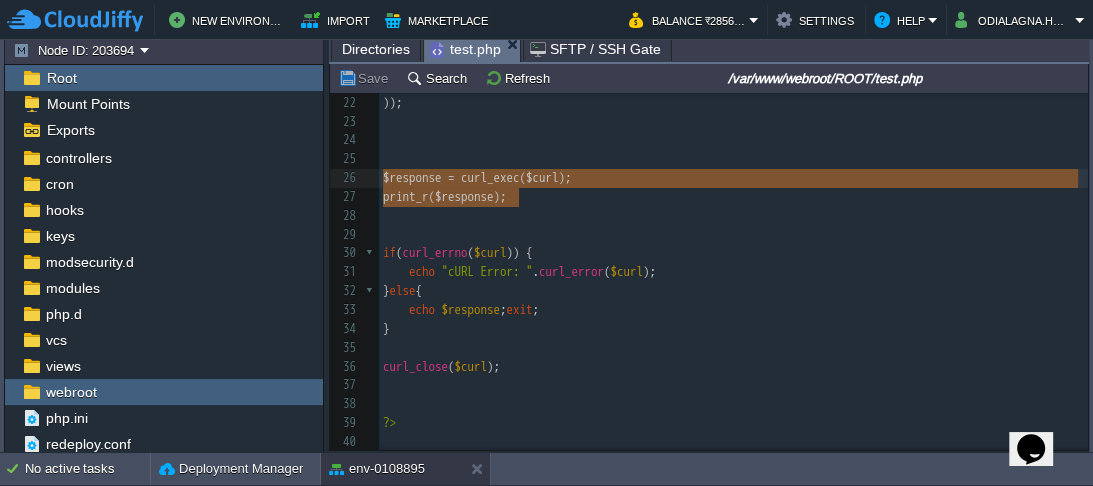 type on "print_r($response);" 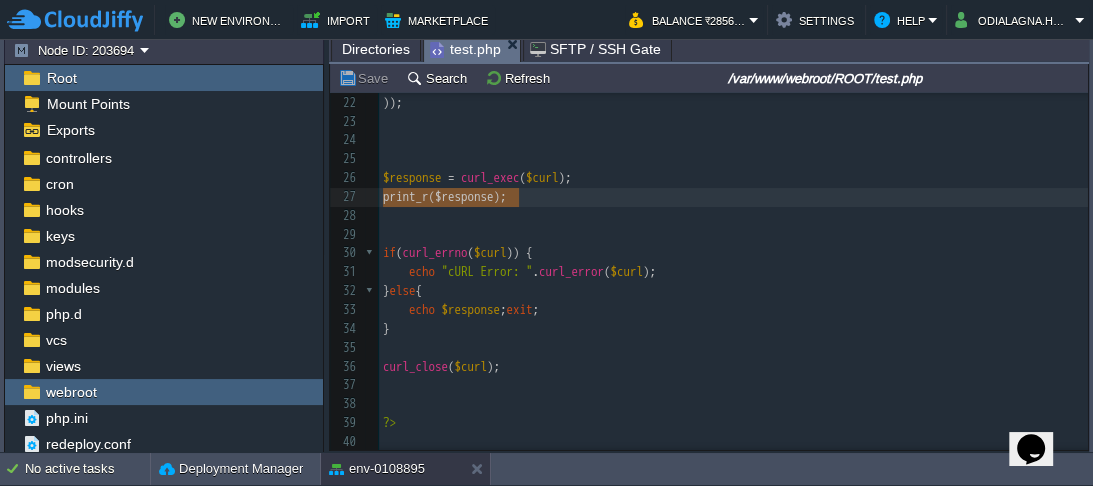 drag, startPoint x: 560, startPoint y: 192, endPoint x: 372, endPoint y: 189, distance: 188.02394 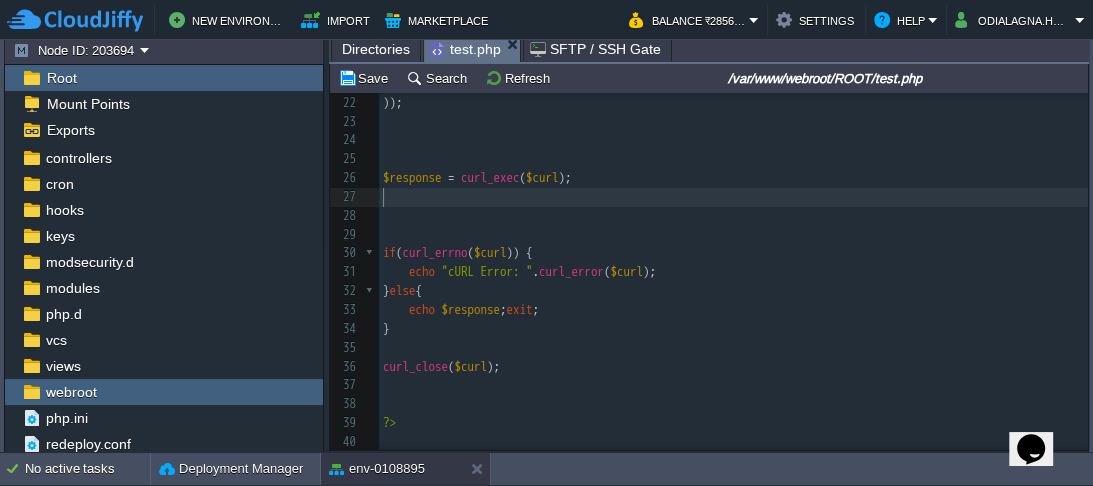click on "x   1 <?php   2 ​ 3 ​ 4 $curl   =   curl_init (); 5 ​ 6 curl_setopt_array ( $curl ,  array ( 7          CURLOPT_URL   =>   'https://api.postalpincode.in/pincode/752077' , 8          CURLOPT_RETURNTRANSFER   =>   true , 9          CURLOPT_ENCODING   =>   '' , 10          CURLOPT_MAXREDIRS   =>   10 , 11          CURLOPT_HTTPAUTH   =>   CURLAUTH_ANY , 12          CURLOPT_TIMEOUT   =>   30 ,   // Increased timeout to 30 seconds 13          CURLOPT_FOLLOWLOCATION   =>   true , 14          CURLOPT_HTTP_VERSION   =>   CURL_HTTP_VERSION_1_1 , 15          CURLOPT_CUSTOMREQUEST   =>   'GET' , 16          CURLOPT_POSTFIELDS   =>   '' , 17          CURLOPT_SSL_VERIFYPEER   =>   false ,  // ← Add this line 18          CURLOPT_SSL_VERIFYHOST   =>   false ,  // ← And this 19          CURLOPT_HTTPHEADER   =>   array ( 20              'Content-Type: application/json' 21         ), 22     )); 23 ​ 24 ​ 25 ​ 26 $response   =   curl_exec ( $curl ); 27 ​ 28 ​ (" at bounding box center (733, 75) 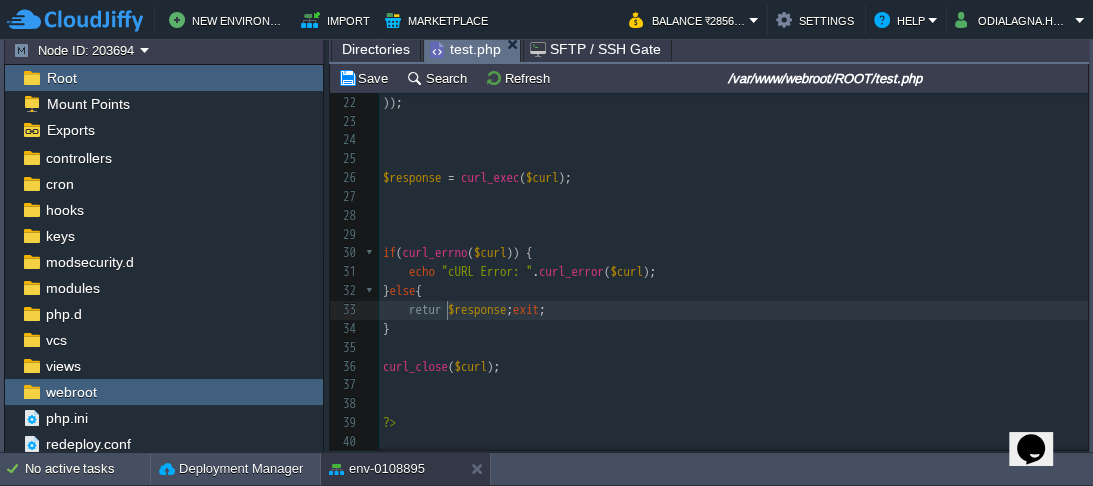 type on "return" 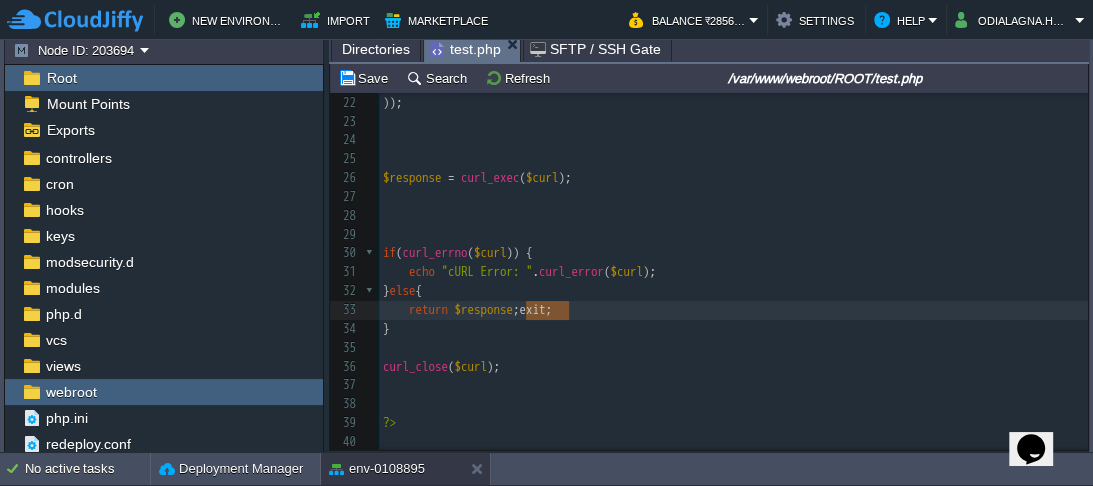 type on "exit;" 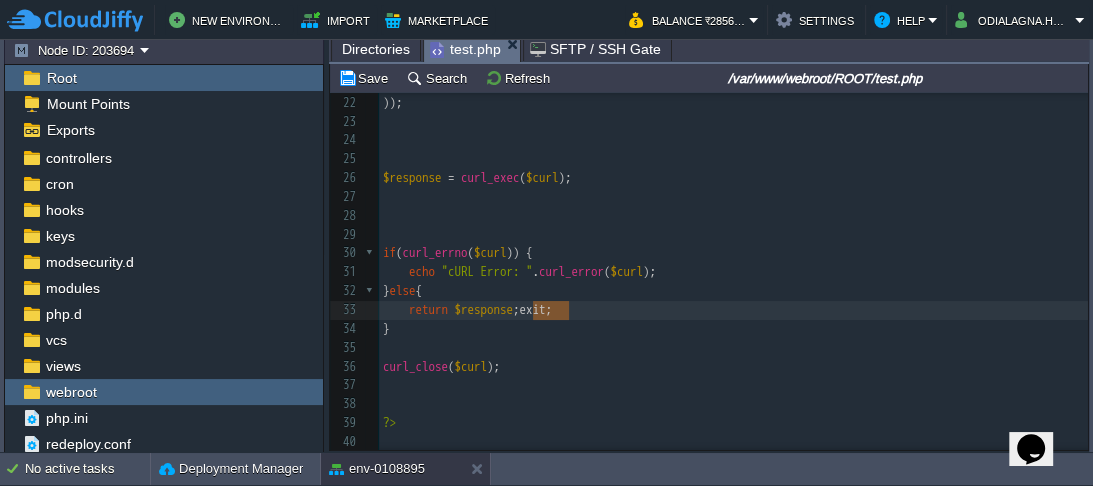 drag, startPoint x: 575, startPoint y: 303, endPoint x: 530, endPoint y: 313, distance: 46.09772 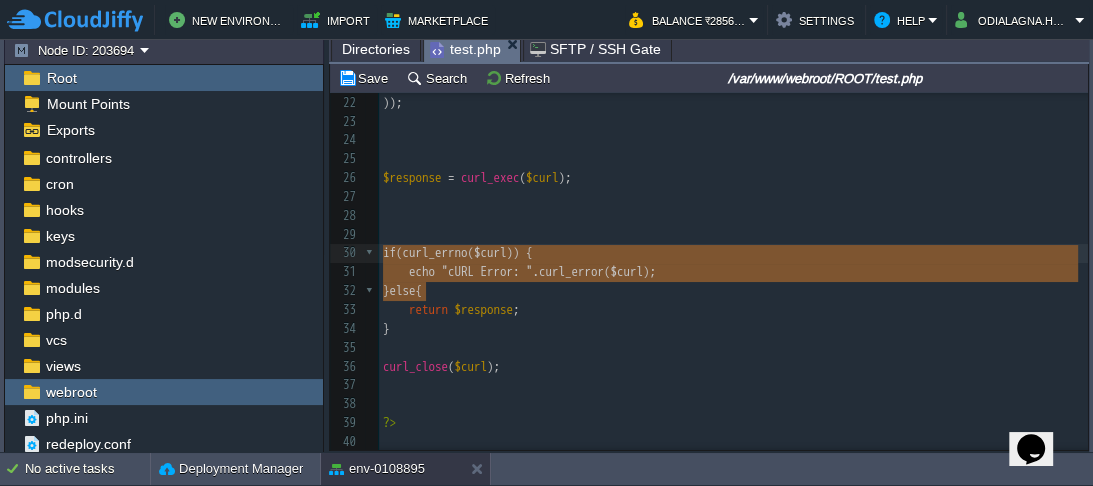 type on "if (curl_errno($curl)) {
echo "cURL Error: " . curl_error($curl);
}else{" 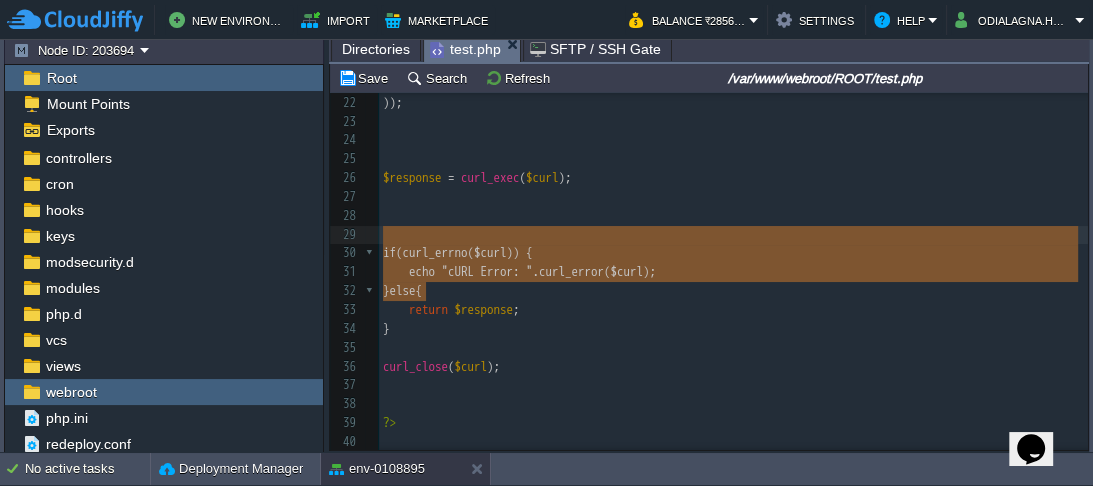 drag, startPoint x: 444, startPoint y: 287, endPoint x: 381, endPoint y: 240, distance: 78.60026 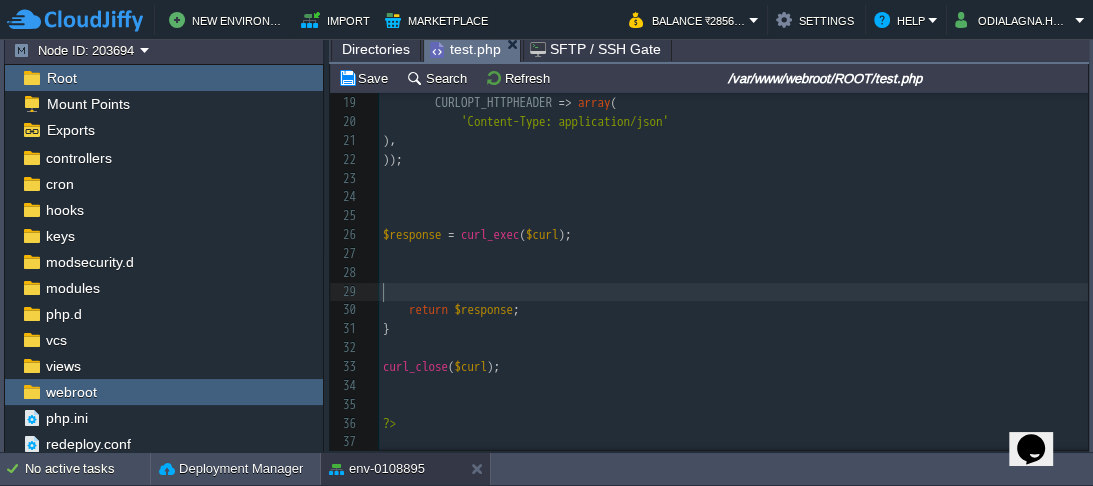 scroll, scrollTop: 348, scrollLeft: 0, axis: vertical 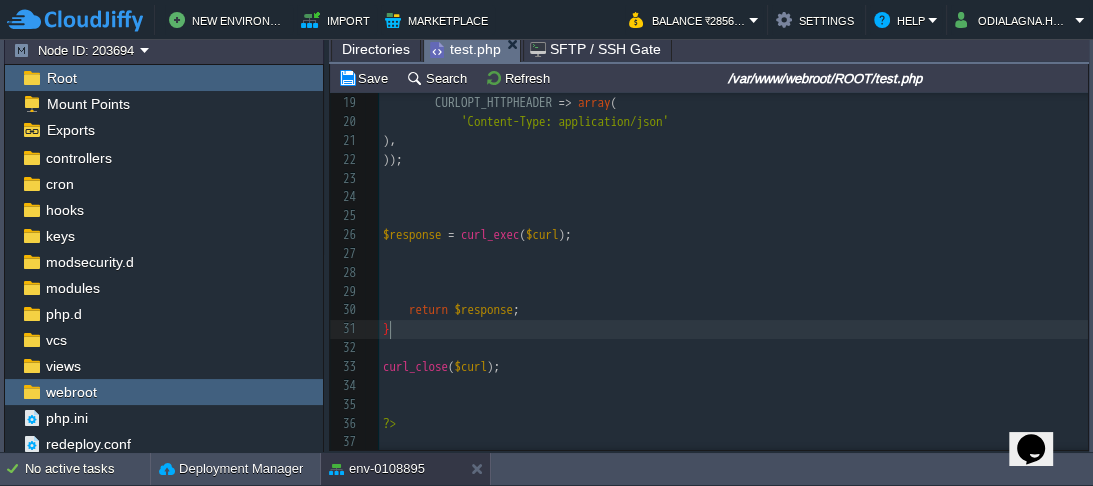 type on "}" 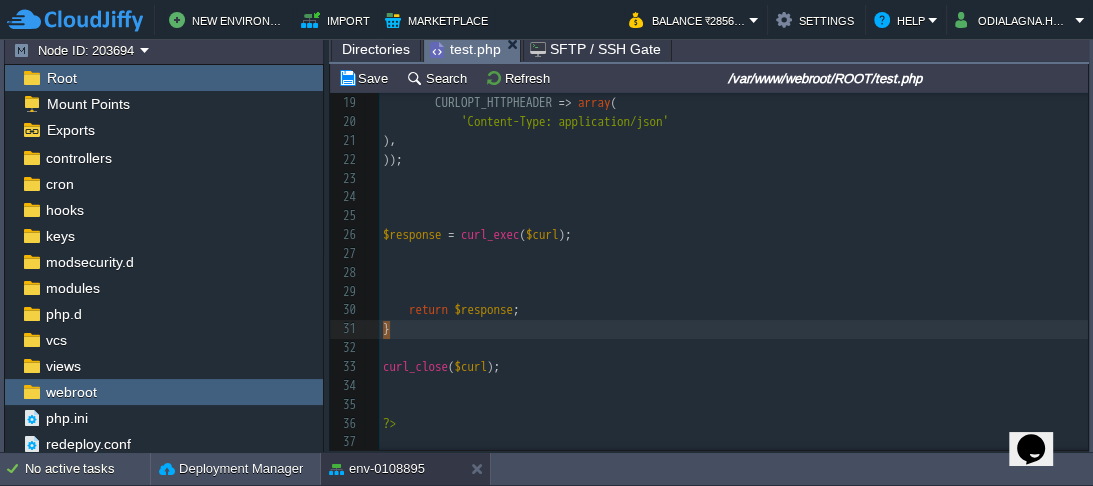 drag, startPoint x: 399, startPoint y: 322, endPoint x: 375, endPoint y: 320, distance: 24.083189 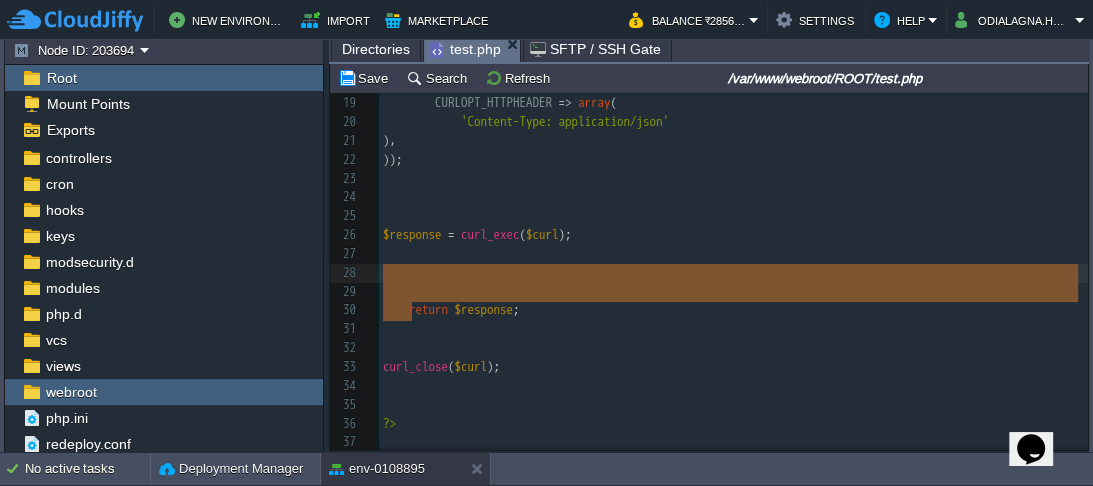 drag, startPoint x: 411, startPoint y: 300, endPoint x: 377, endPoint y: 266, distance: 48.08326 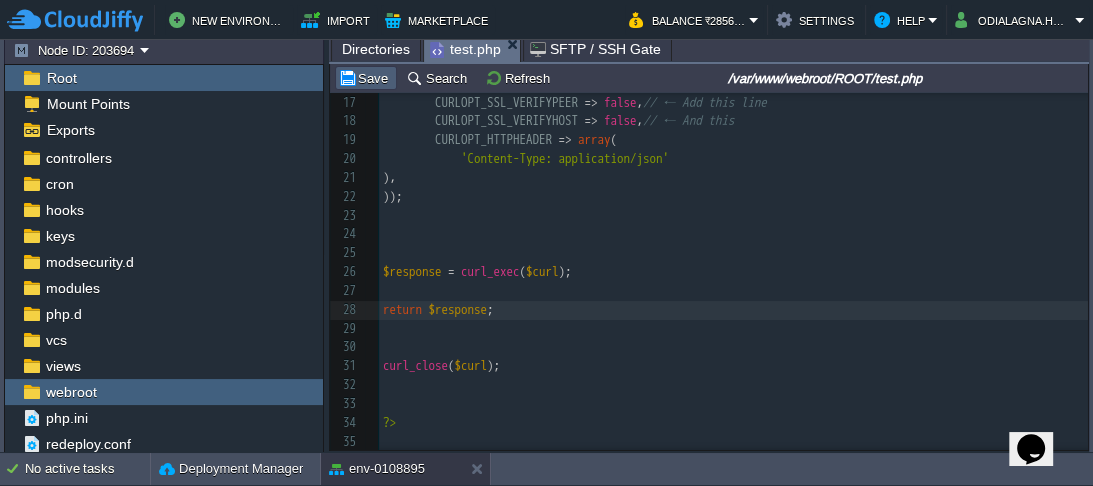 click on "Save" at bounding box center (366, 78) 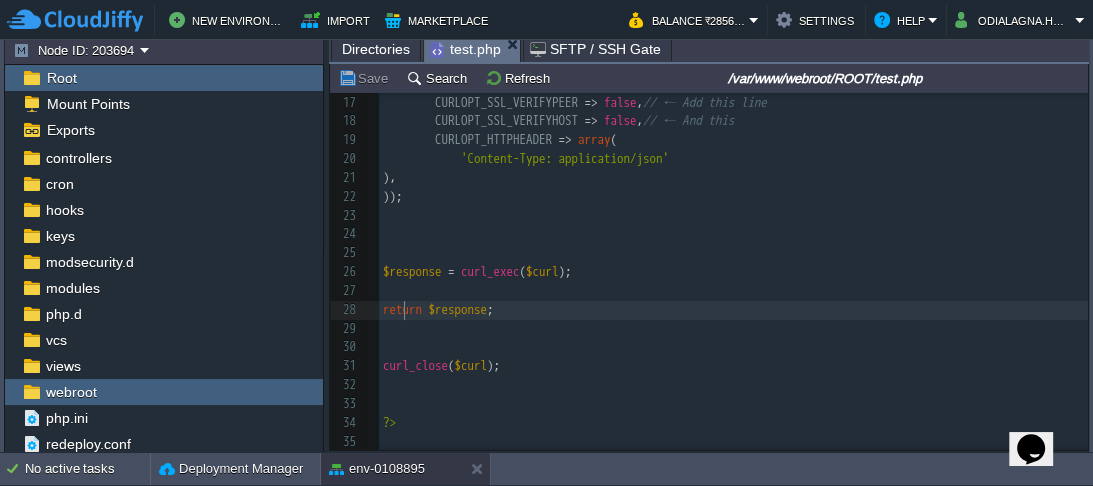 scroll, scrollTop: 6, scrollLeft: 0, axis: vertical 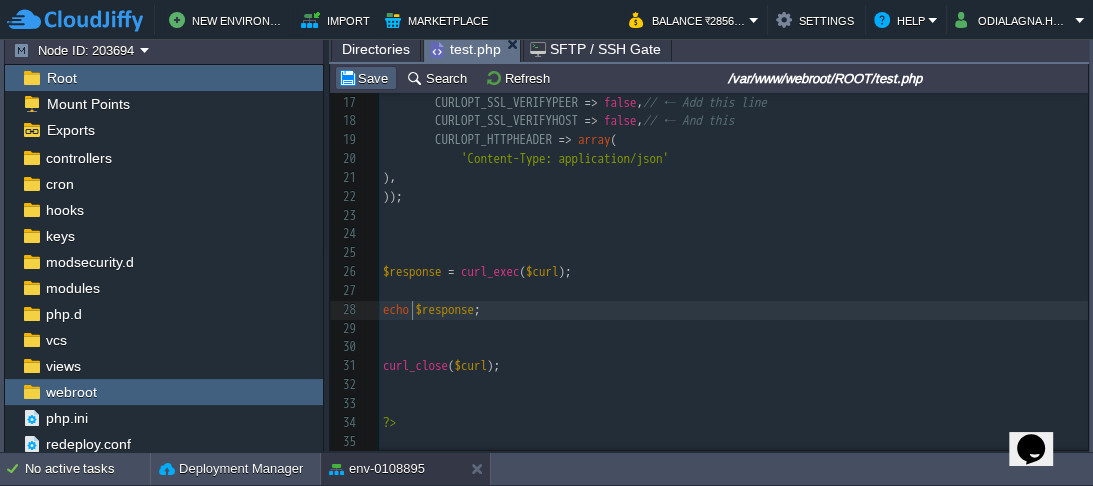 type on "echo" 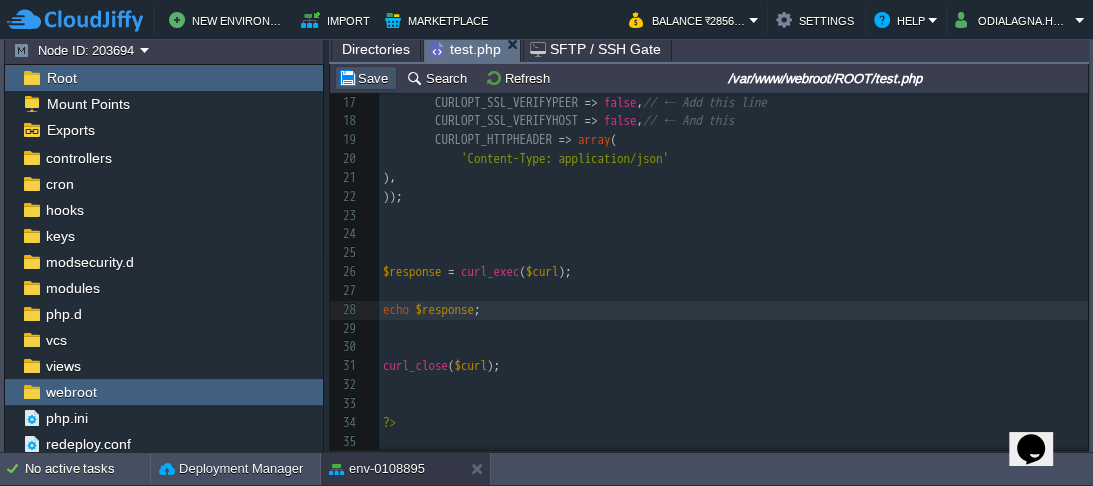 click on "Save" at bounding box center [366, 78] 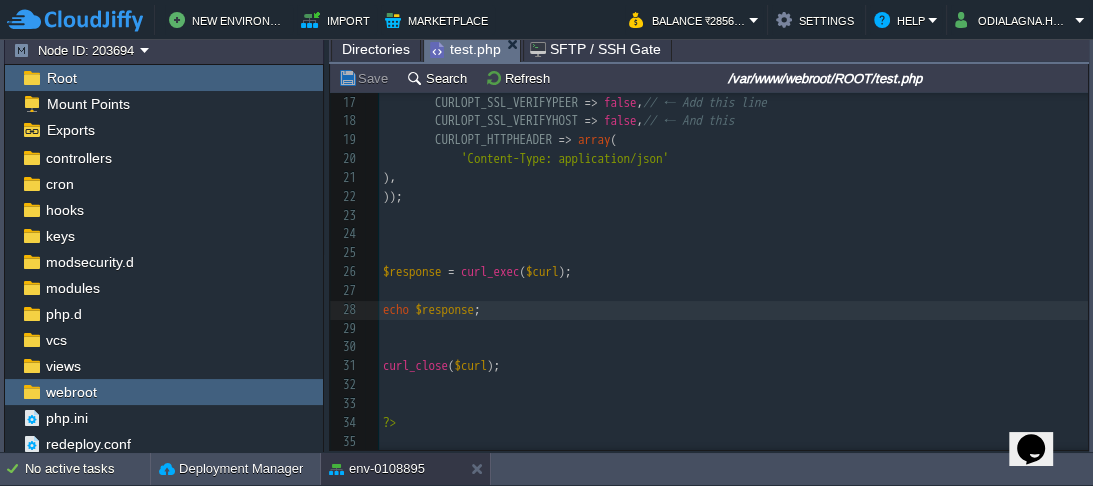 scroll, scrollTop: 252, scrollLeft: 0, axis: vertical 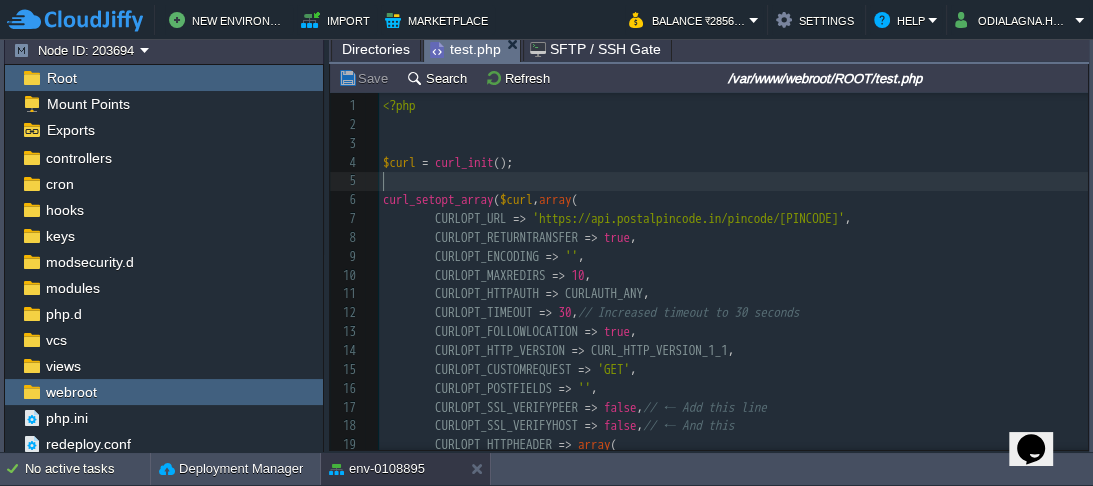 click on "​" at bounding box center (733, 181) 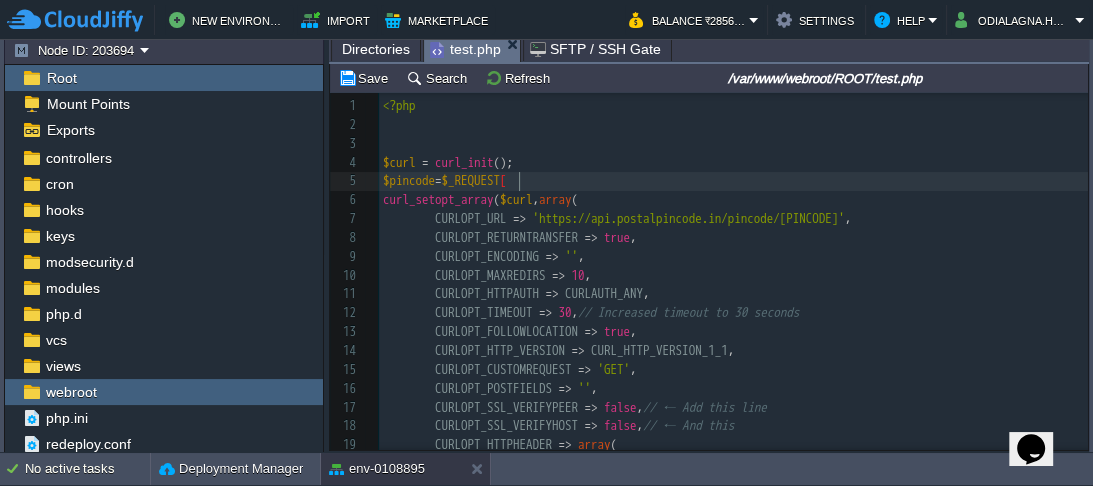 scroll, scrollTop: 6, scrollLeft: 145, axis: both 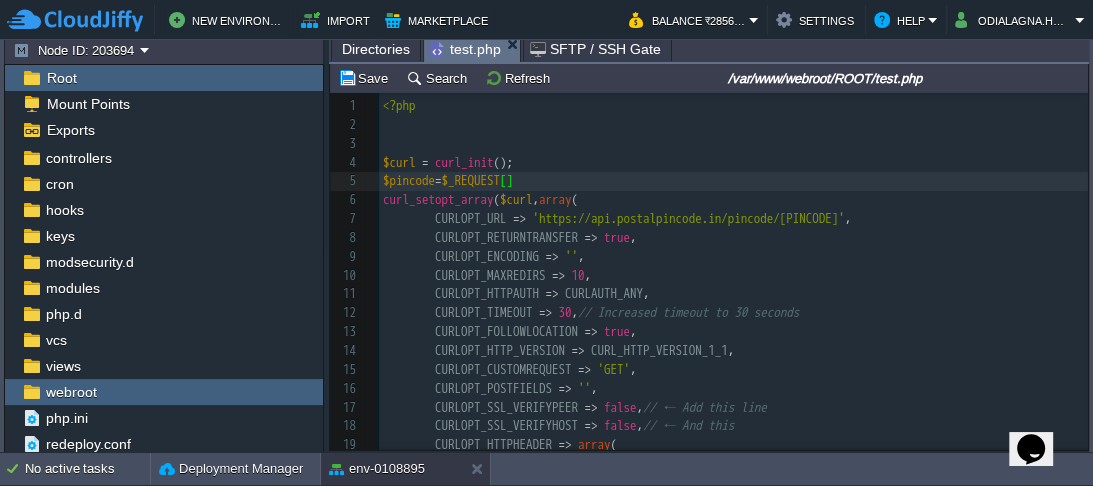 type on "$pincode=$_REQUEST[]" 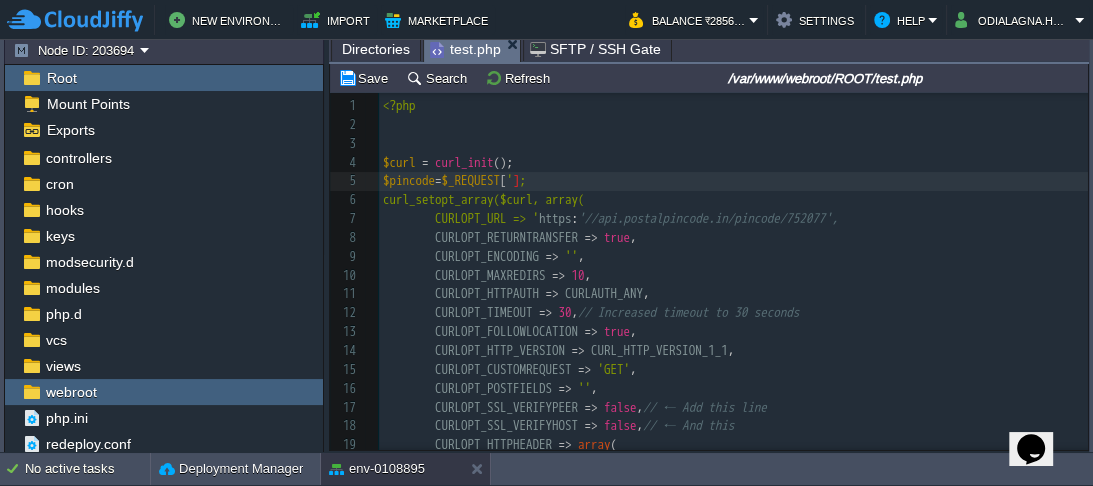 type on "''" 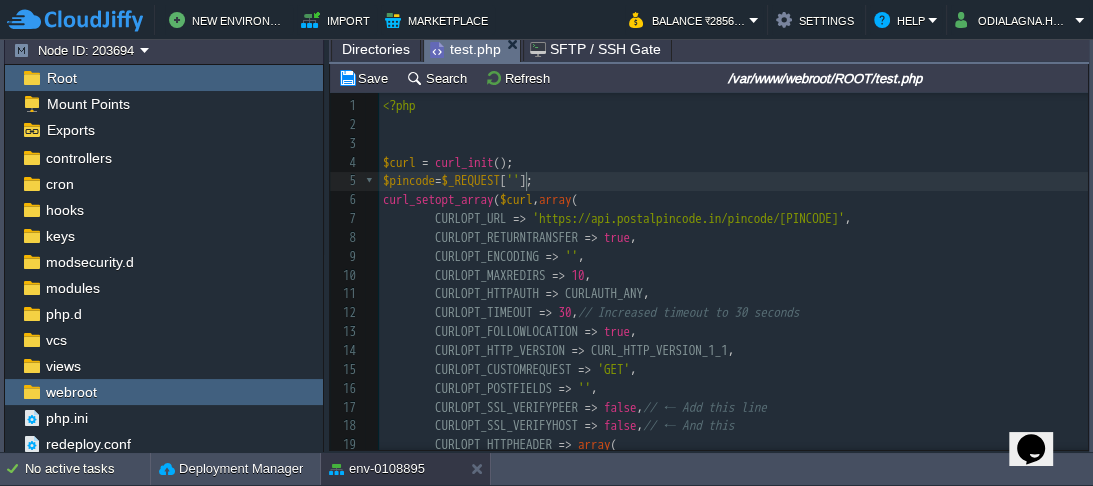 paste on "$pincode" 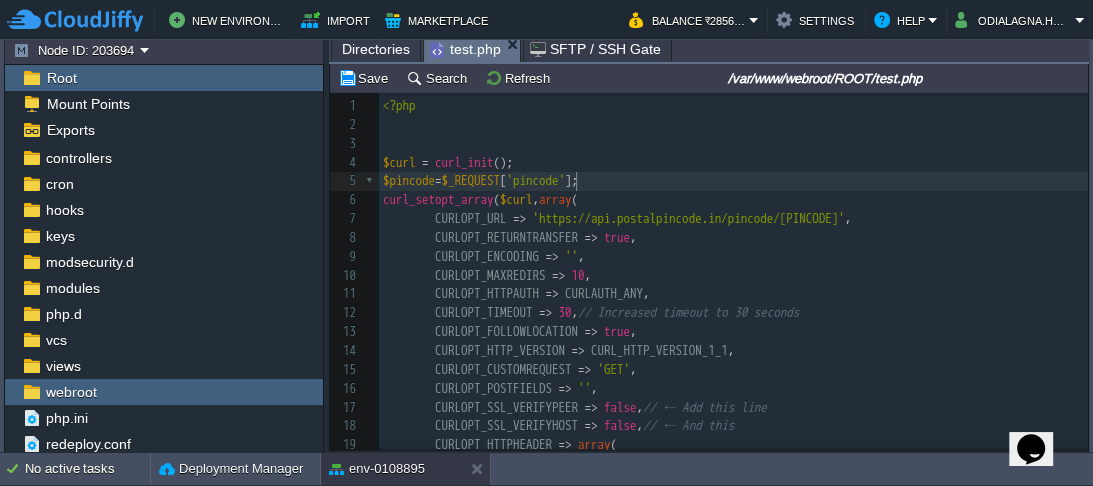 click on "$pincode" at bounding box center [409, 180] 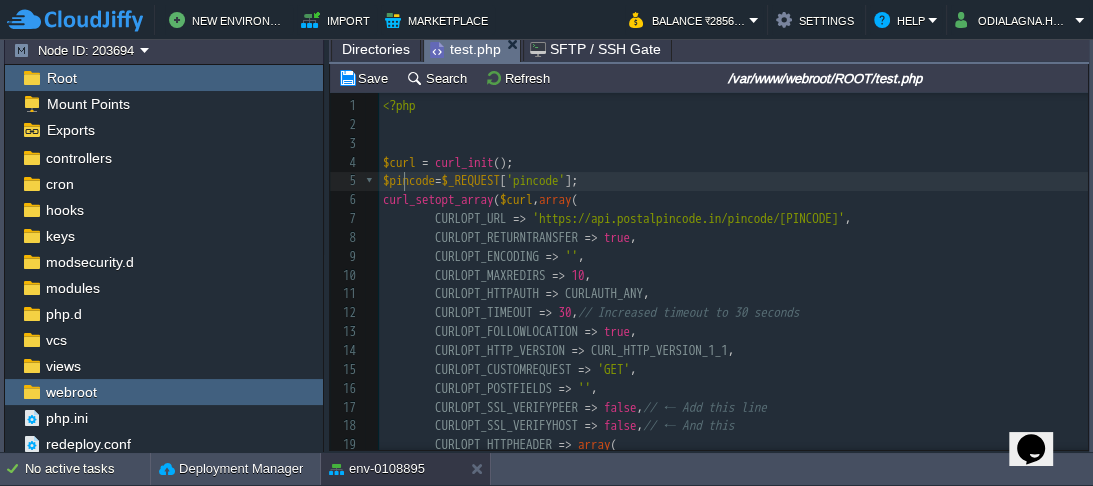 type on "$pincode" 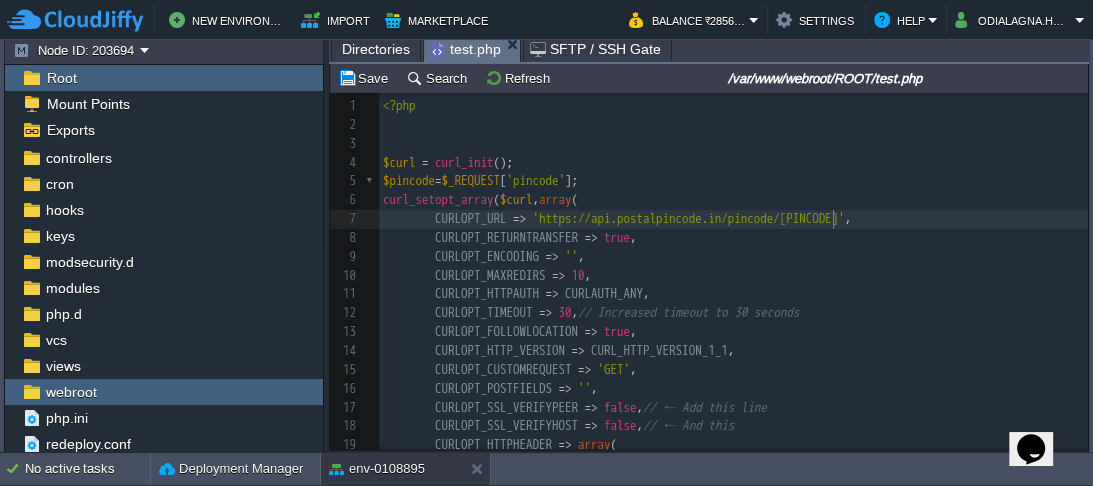 click on "x   1 <?php   2 ​ 3 ​ 4 $curl   =   curl_init (); 5 $pincode = $_REQUEST [ 'pincode' ]; 6 curl_setopt_array ( $curl ,  array ( 7          CURLOPT_URL   =>   'https://api.postalpincode.in/pincode/752077' , 8          CURLOPT_RETURNTRANSFER   =>   true , 9          CURLOPT_ENCODING   =>   '' , 10          CURLOPT_MAXREDIRS   =>   10 , 11          CURLOPT_HTTPAUTH   =>   CURLAUTH_ANY , 12          CURLOPT_TIMEOUT   =>   30 ,   // Increased timeout to 30 seconds 13          CURLOPT_FOLLOWLOCATION   =>   true , 14          CURLOPT_HTTP_VERSION   =>   CURL_HTTP_VERSION_1_1 , 15          CURLOPT_CUSTOMREQUEST   =>   'GET' , 16          CURLOPT_POSTFIELDS   =>   '' , 17          CURLOPT_SSL_VERIFYPEER   =>   false ,  // ← Add this line 18          CURLOPT_SSL_VERIFYHOST   =>   false ,  // ← And this 19          CURLOPT_HTTPHEADER   =>   array ( 20              'Content-Type: application/json' 21         ), 22     )); 23 ​ 24 ​ 25 ​ 26 $response   =   ( );" at bounding box center [733, 427] 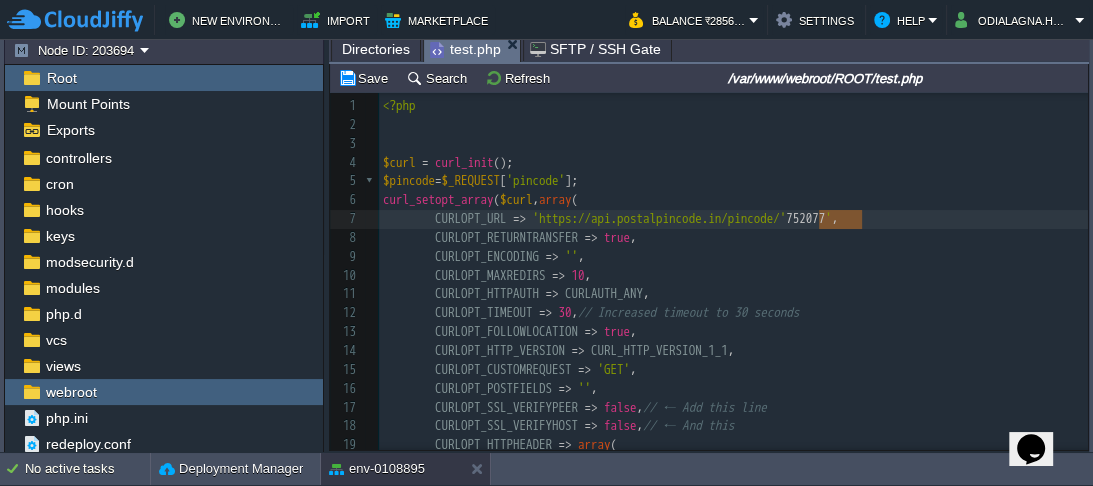 paste 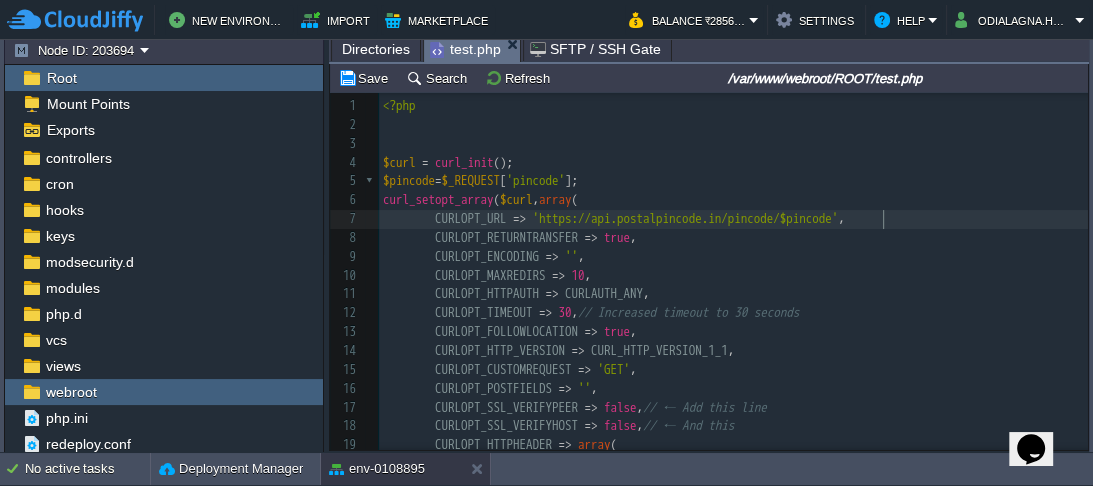 click on "x   1 <?php   2 ​ 3 ​ 4 $curl   =   curl_init (); 5 $pincode = $_REQUEST [ 'pincode' ]; 6 curl_setopt_array ( $curl ,  array ( 7          CURLOPT_URL   =>   'https://api.postalpincode.in/pincode/$pincode' , 8          CURLOPT_RETURNTRANSFER   =>   true , 9          CURLOPT_ENCODING   =>   '' , 10          CURLOPT_MAXREDIRS   =>   10 , 11          CURLOPT_HTTPAUTH   =>   CURLAUTH_ANY , 12          CURLOPT_TIMEOUT   =>   30 ,   // Increased timeout to 30 seconds 13          CURLOPT_FOLLOWLOCATION   =>   true , 14          CURLOPT_HTTP_VERSION   =>   CURL_HTTP_VERSION_1_1 , 15          CURLOPT_CUSTOMREQUEST   =>   'GET' , 16          CURLOPT_POSTFIELDS   =>   '' , 17          CURLOPT_SSL_VERIFYPEER   =>   false ,  // ← Add this line 18          CURLOPT_SSL_VERIFYHOST   =>   false ,  // ← And this 19          CURLOPT_HTTPHEADER   =>   array ( 20              'Content-Type: application/json' 21         ), 22     )); 23 ​ 24 ​ 25 ​ 26 $response   =   (" at bounding box center (733, 427) 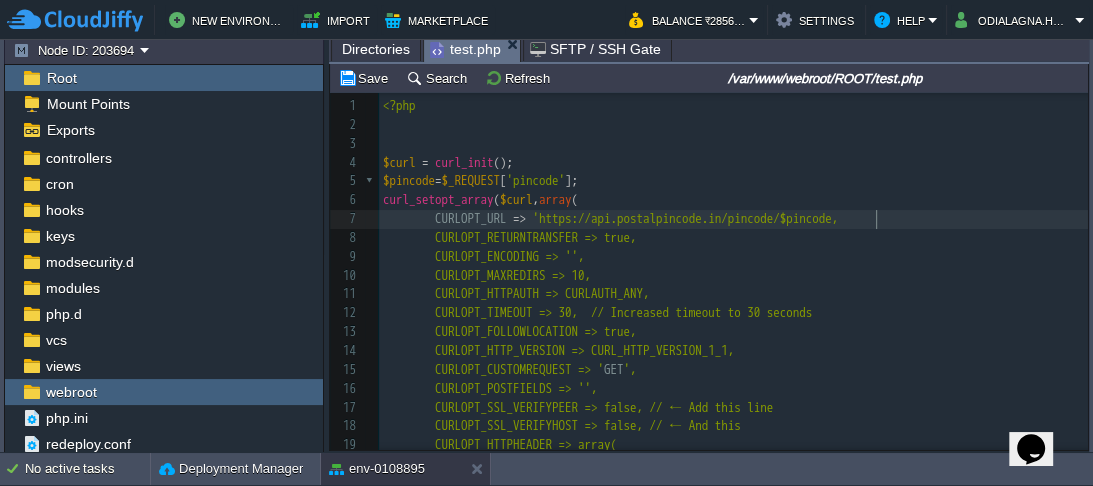 type on """ 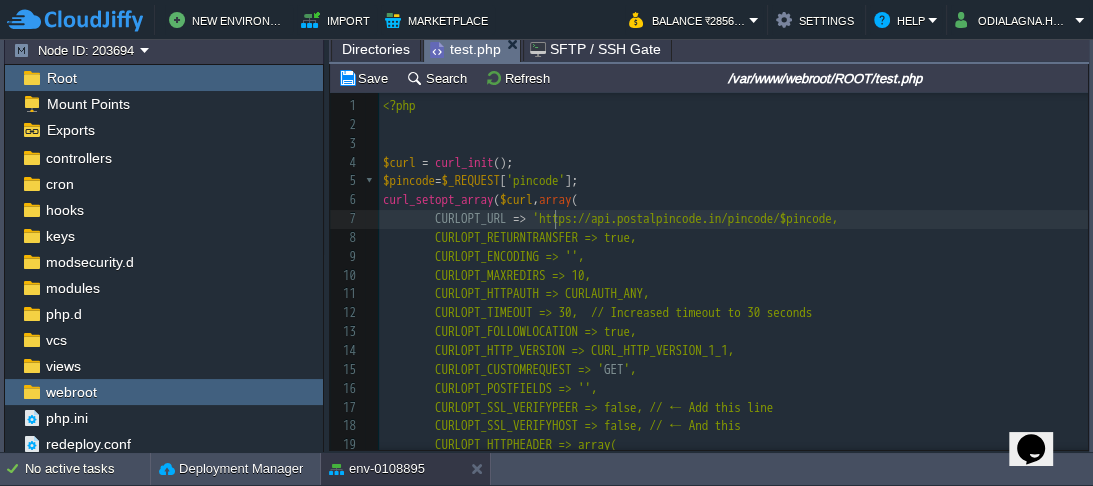 click on "x   1 <?php   2 ​ 3 ​ 4 $curl   =   curl_init (); 5 $pincode = $_REQUEST [ 'pincode' ]; 6 curl_setopt_array ( $curl ,  array ( 7          CURLOPT_URL   =>   'https://api.postalpincode.in/pincode/[PINCODE]", 8          CURLOPT_RETURNTRANSFER => true, 9          CURLOPT_ENCODING => '', 10          CURLOPT_MAXREDIRS => 10, 11          CURLOPT_HTTPAUTH => CURLAUTH_ANY, 12          CURLOPT_TIMEOUT => 30,  // Increased timeout to 30 seconds 13          CURLOPT_FOLLOWLOCATION => true, 14          CURLOPT_HTTP_VERSION => CURL_HTTP_VERSION_1_1, 15          CURLOPT_CUSTOMREQUEST => ' GET ', 16          CURLOPT_POSTFIELDS => '', 17          CURLOPT_SSL_VERIFYPEER => false, // ← Add this line 18          CURLOPT_SSL_VERIFYHOST => false, // ← And this 19          CURLOPT_HTTPHEADER => array( 20              ' Content - Type :  application / json ' 21          ), 22      )); 23 ​ 24 ​ 25 ​ 26 $response = curl_exec($curl); 27 ​ 28 echo $response; 29 ​ 30 ​" at bounding box center [733, 427] 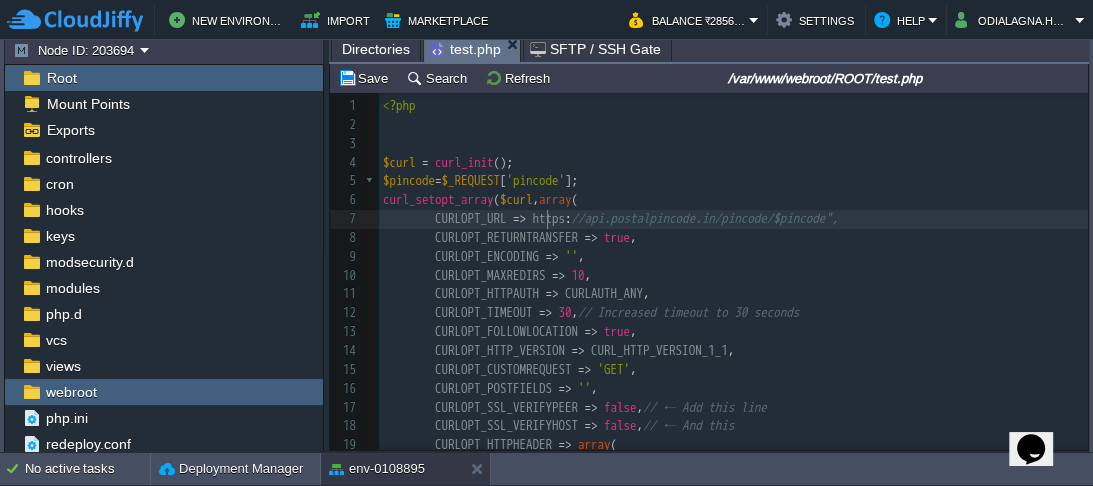 type on """ 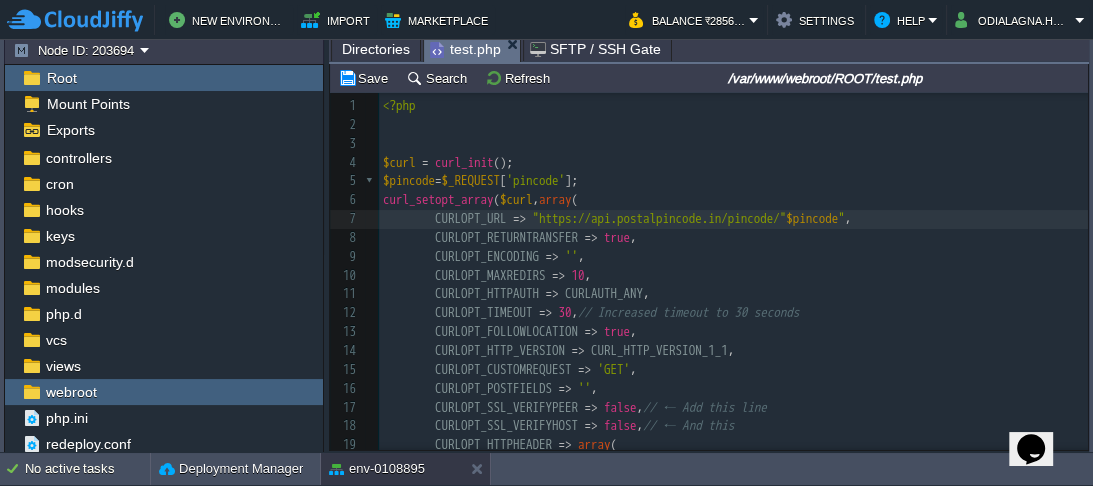 type 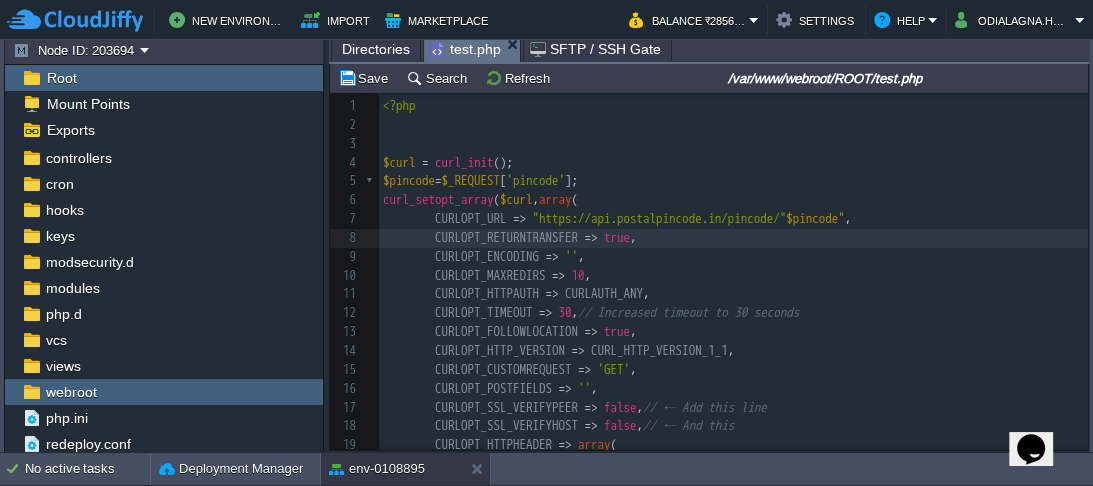 scroll, scrollTop: 80, scrollLeft: 0, axis: vertical 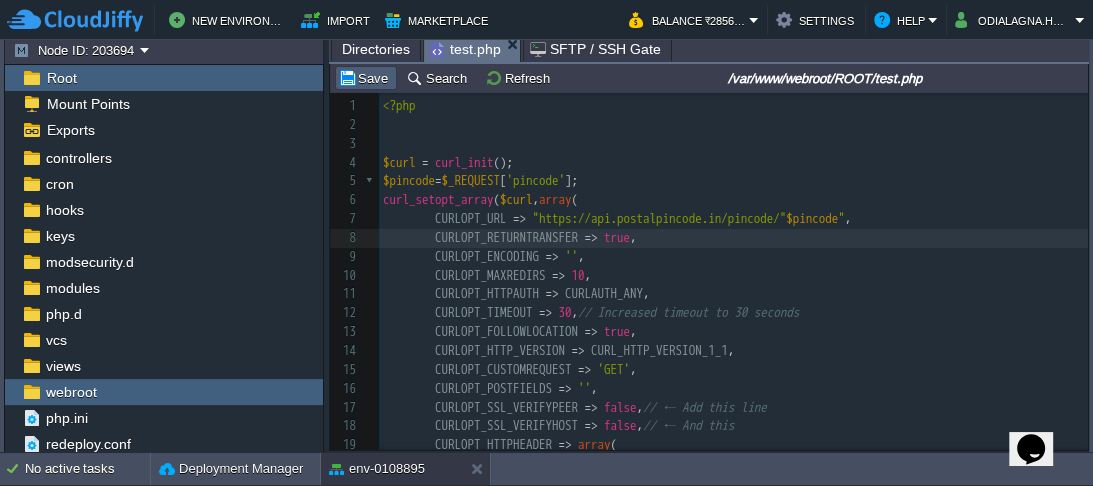 drag, startPoint x: 369, startPoint y: 80, endPoint x: 389, endPoint y: 87, distance: 21.189621 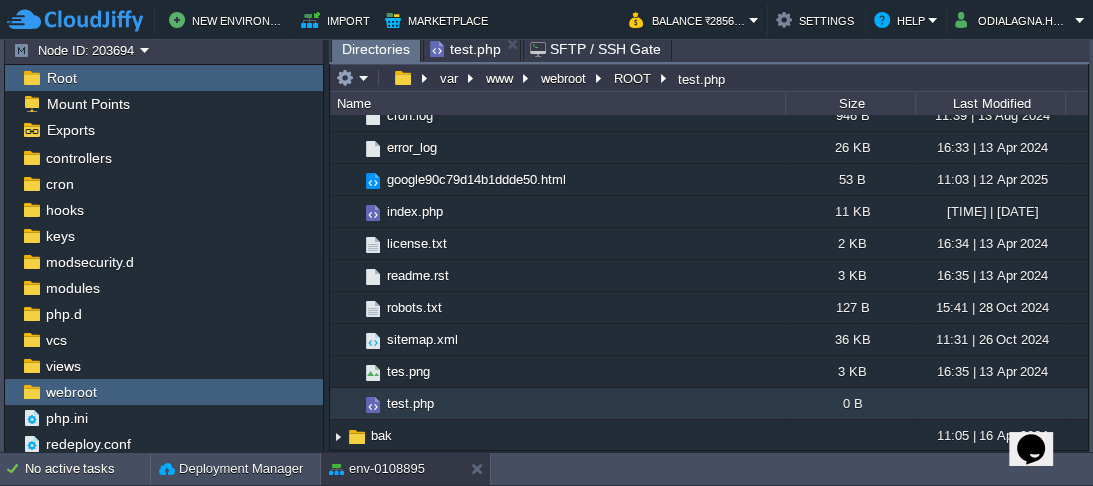click on "Directories" at bounding box center [376, 49] 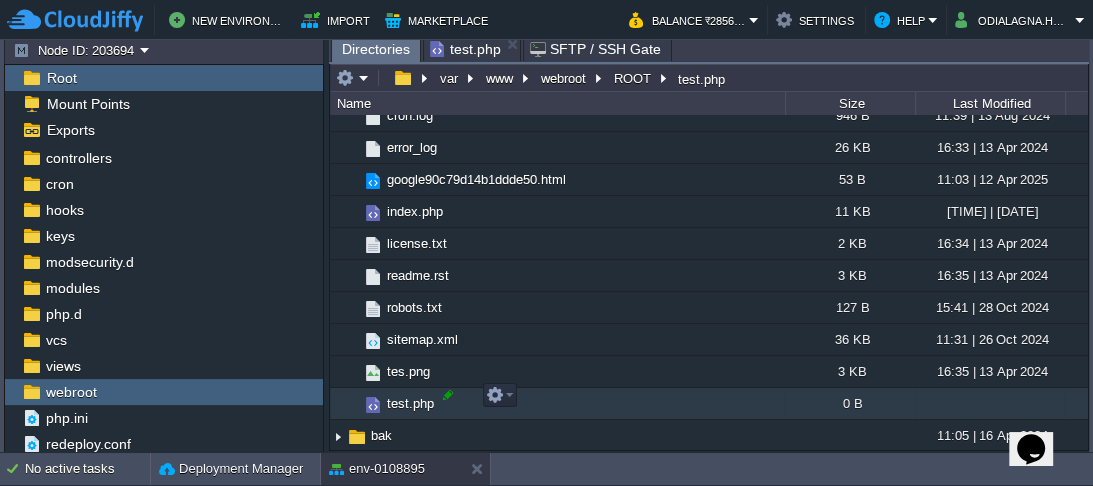 click at bounding box center [448, 395] 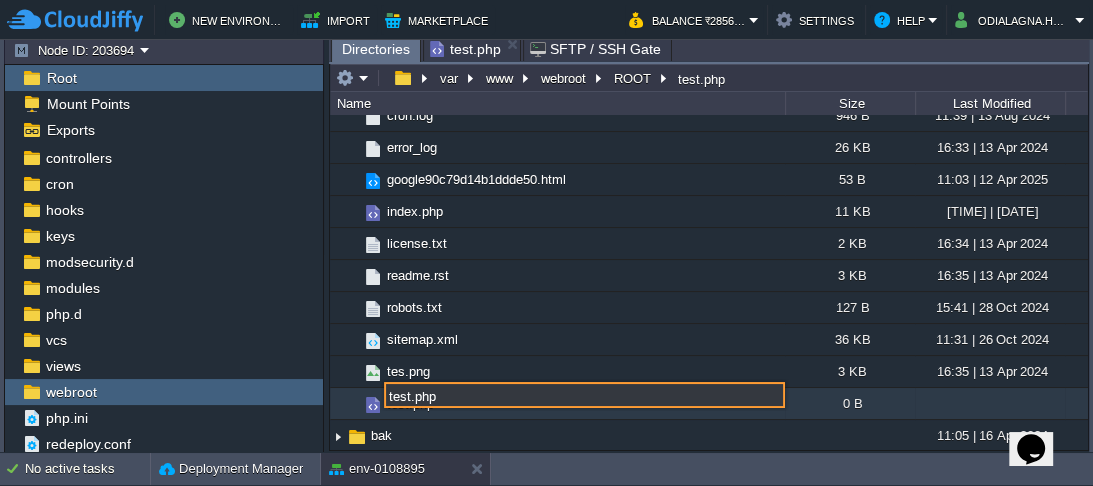 drag, startPoint x: 451, startPoint y: 396, endPoint x: 366, endPoint y: 404, distance: 85.37564 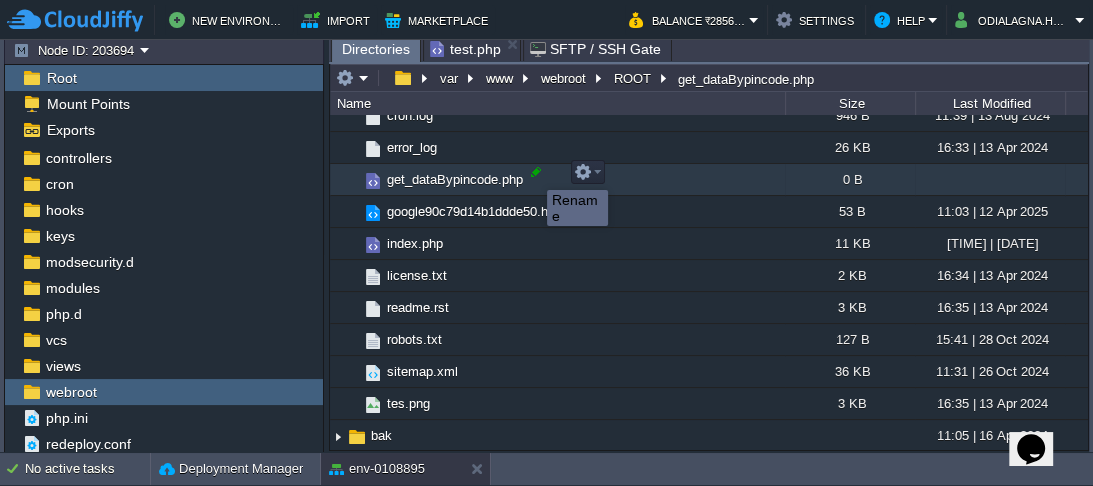 click at bounding box center (536, 172) 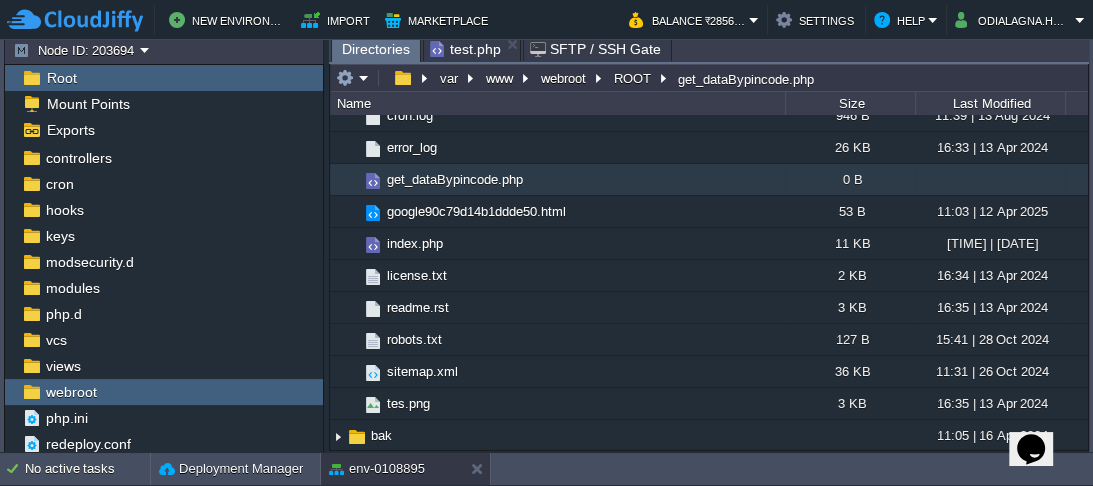 click at bounding box center [338, 173] 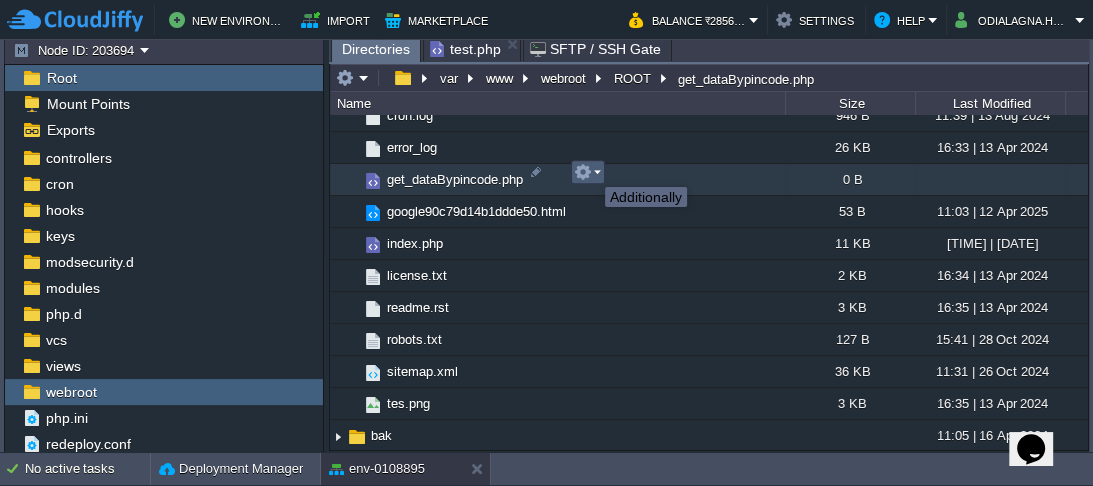 click at bounding box center [583, 172] 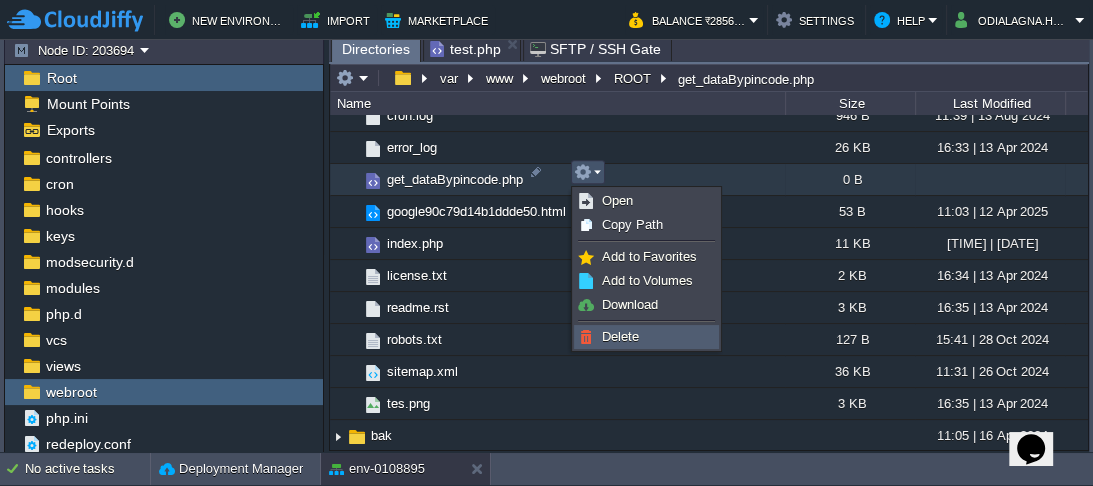 click on "Delete" at bounding box center (620, 336) 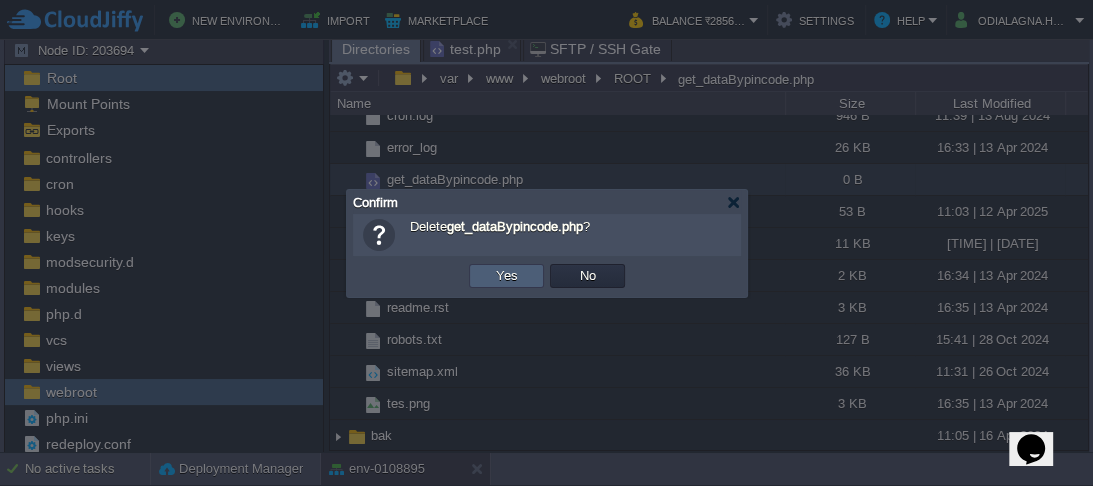 click on "Yes" at bounding box center [506, 276] 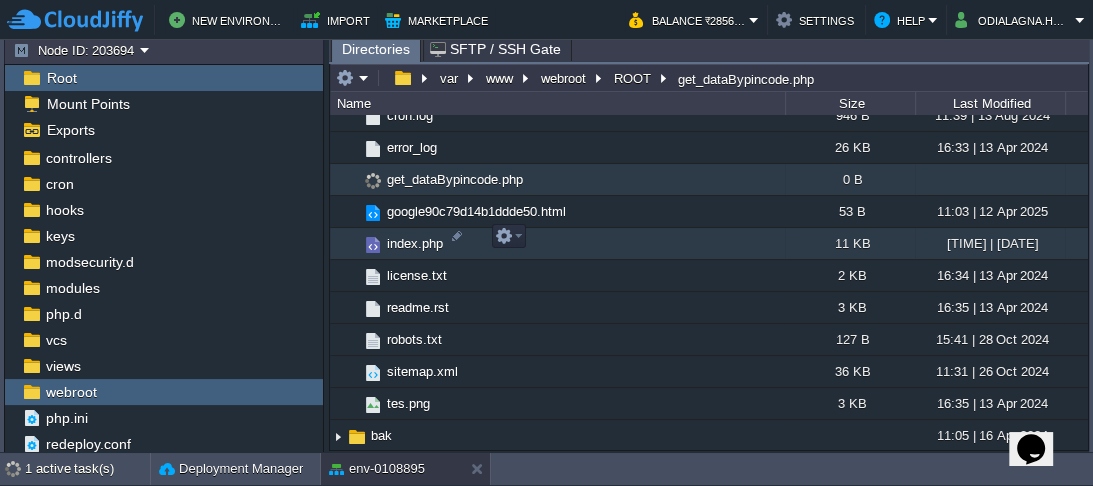 scroll, scrollTop: 704, scrollLeft: 0, axis: vertical 